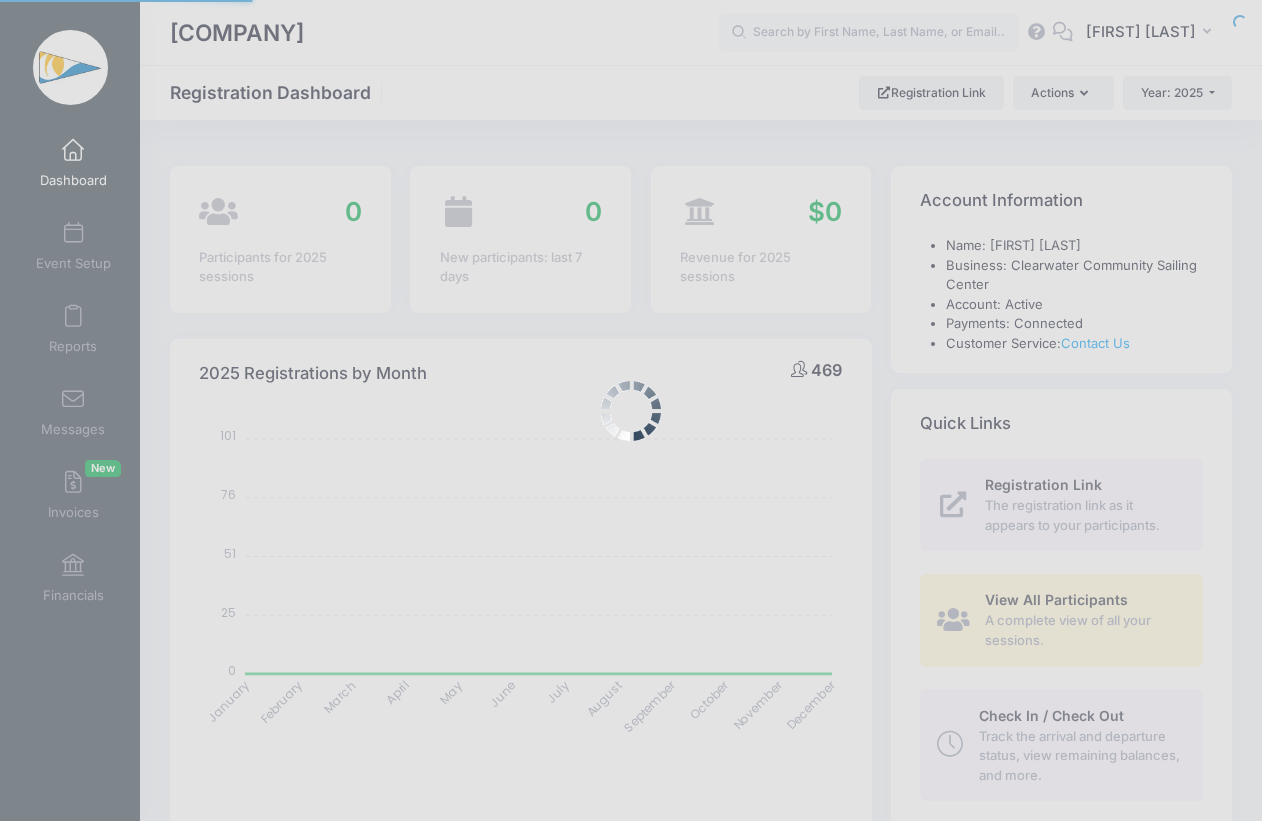 select 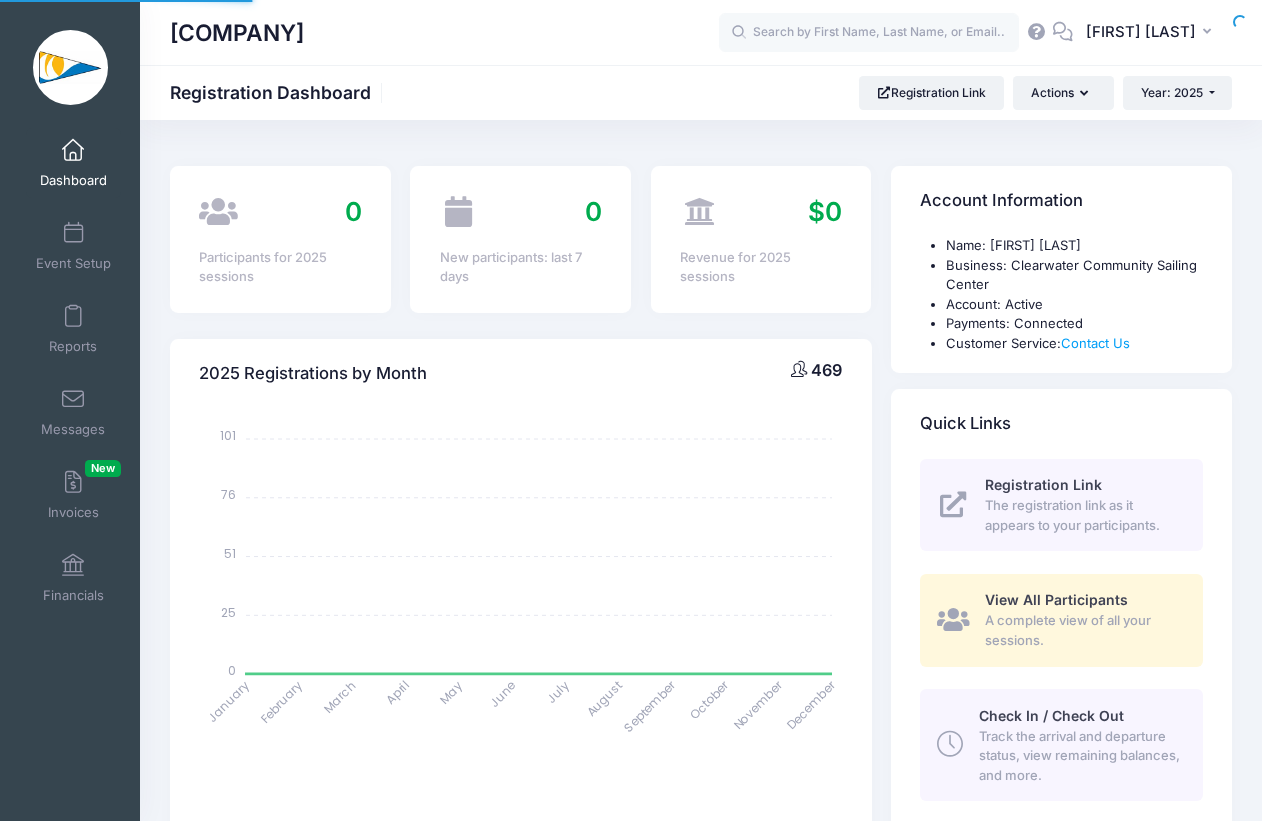 scroll, scrollTop: 0, scrollLeft: 0, axis: both 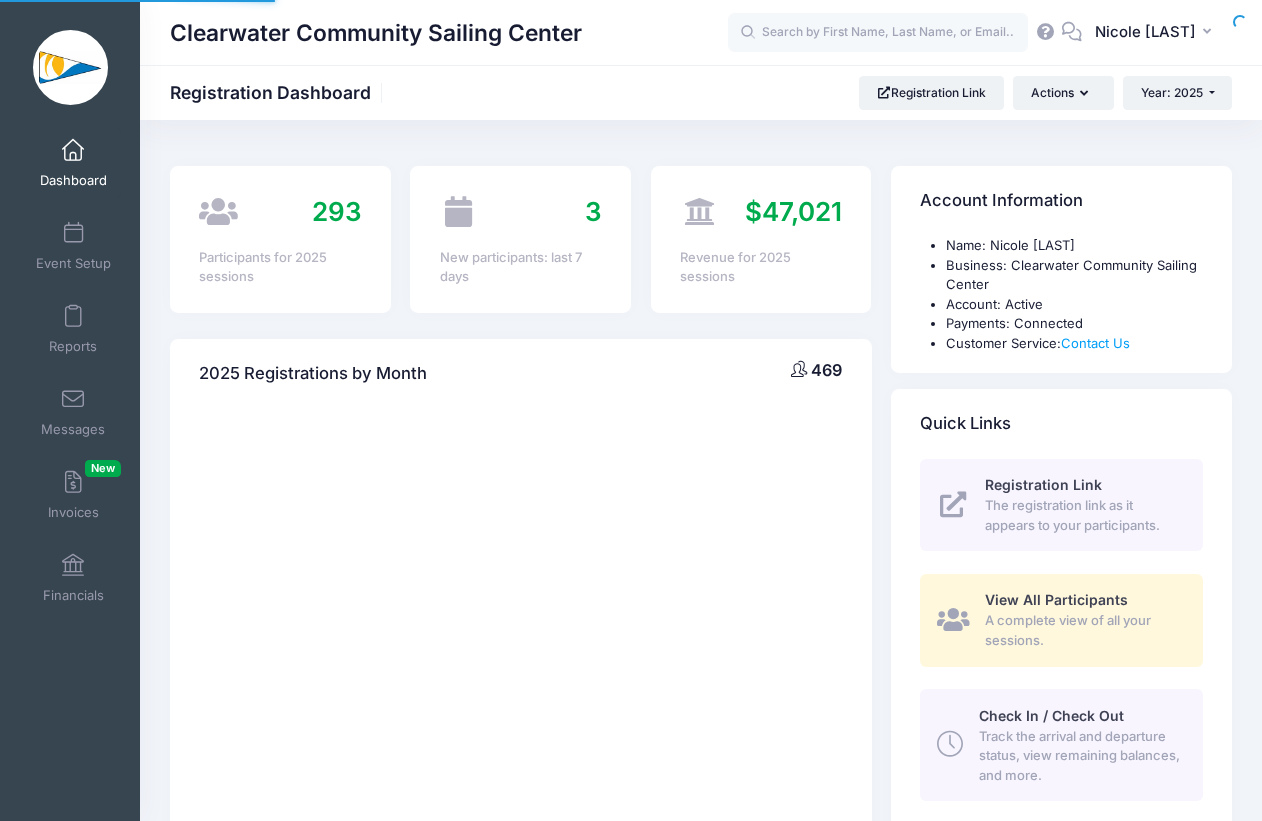 select 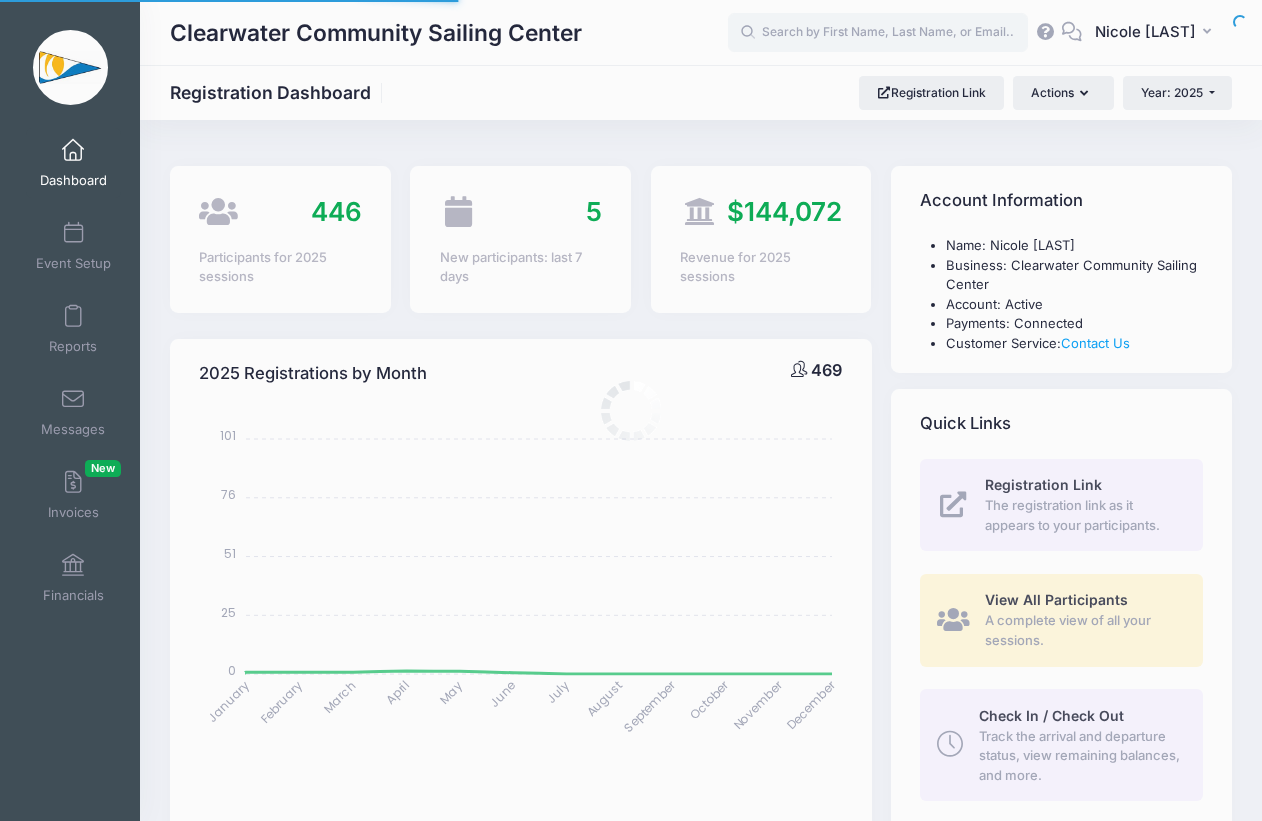 scroll, scrollTop: 0, scrollLeft: 0, axis: both 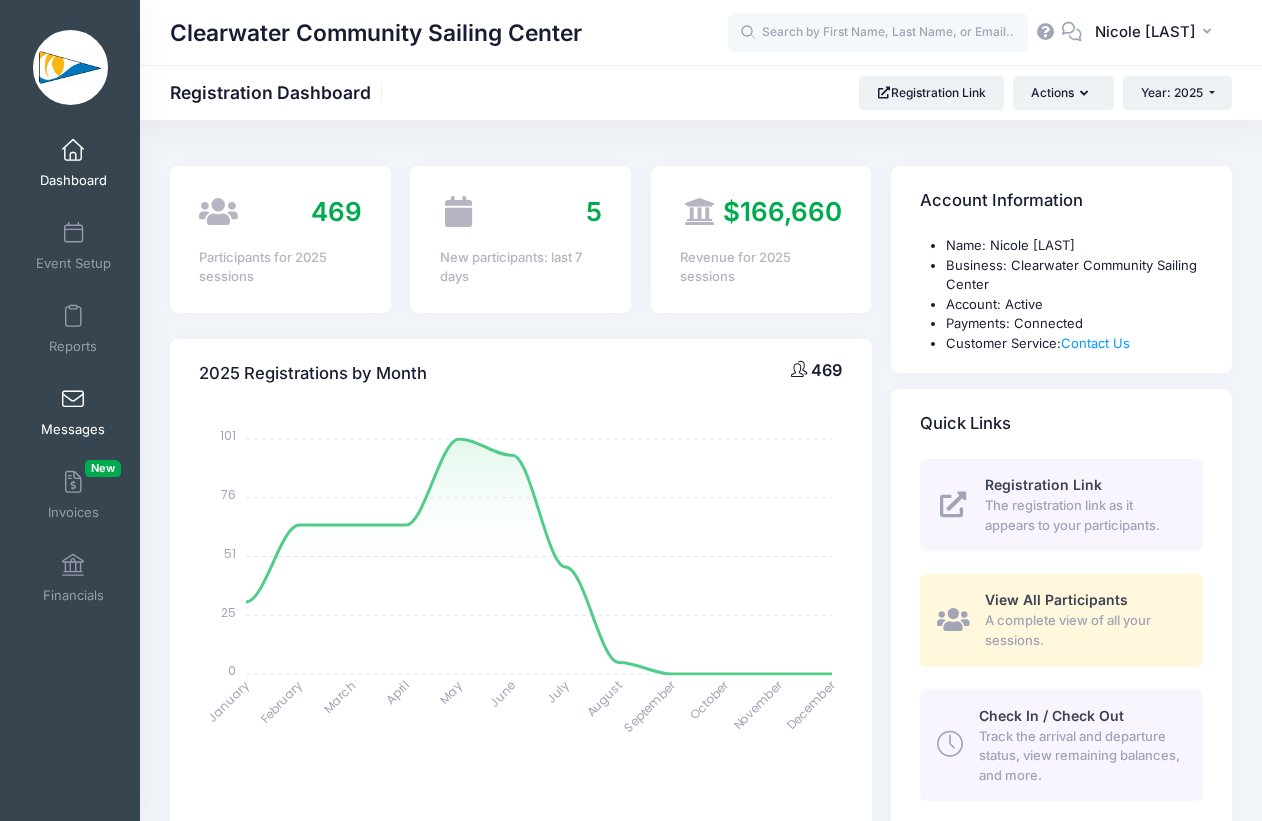 click on "Messages" at bounding box center [73, 429] 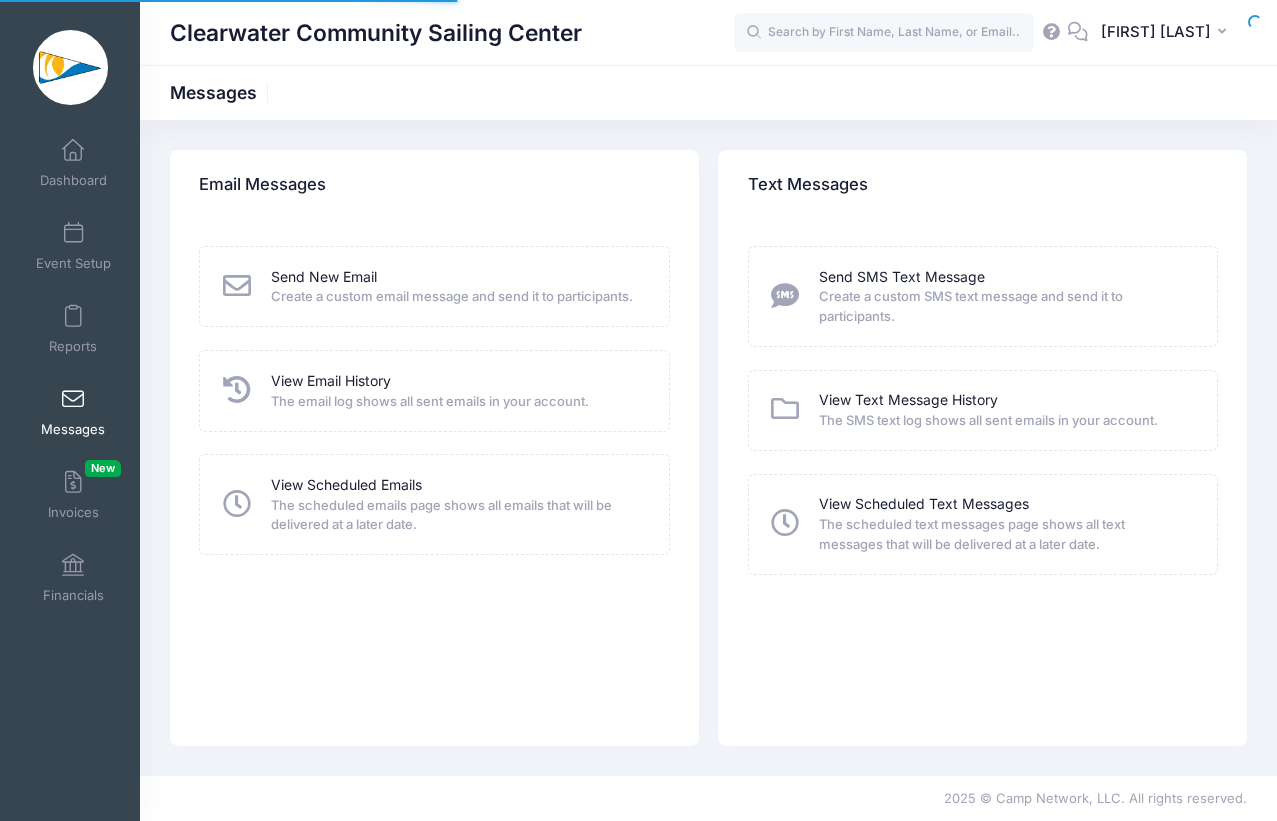 scroll, scrollTop: 0, scrollLeft: 0, axis: both 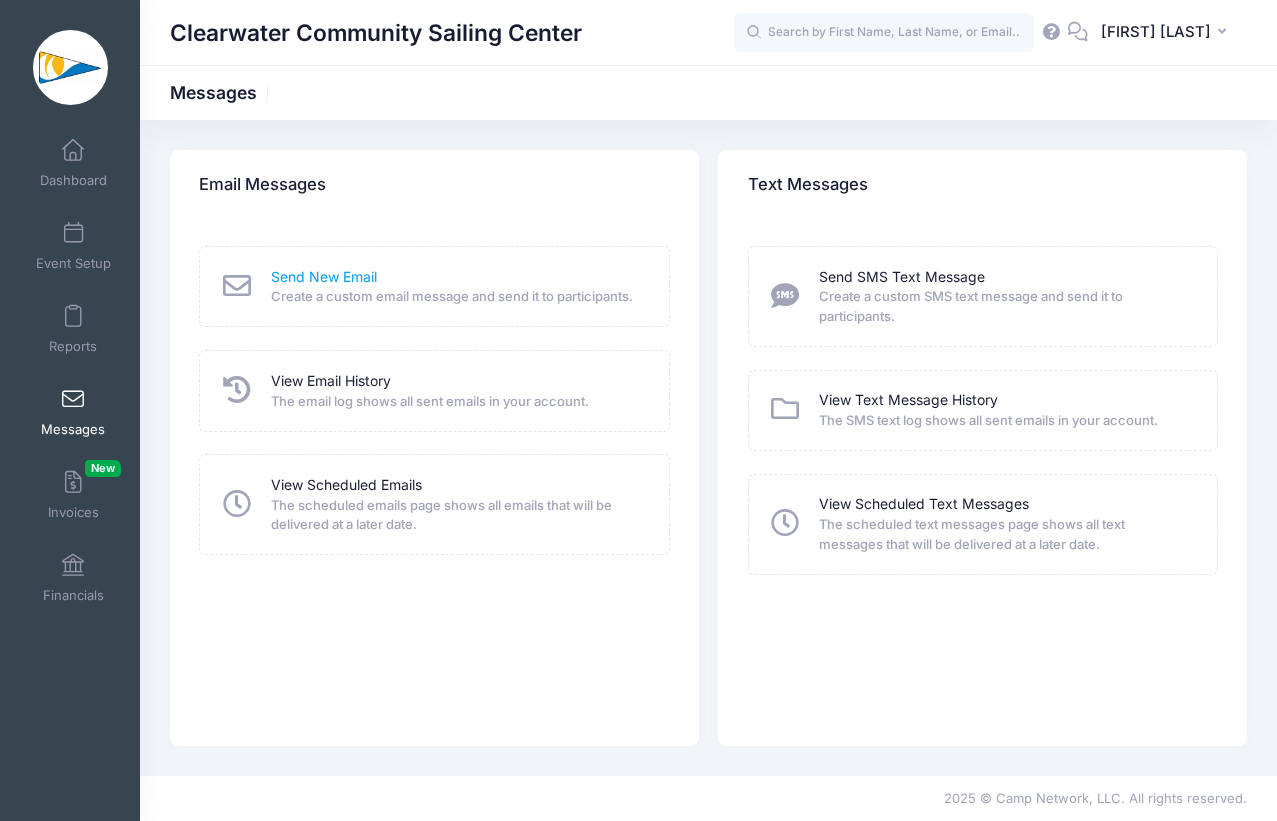 click on "Send New Email" at bounding box center [324, 277] 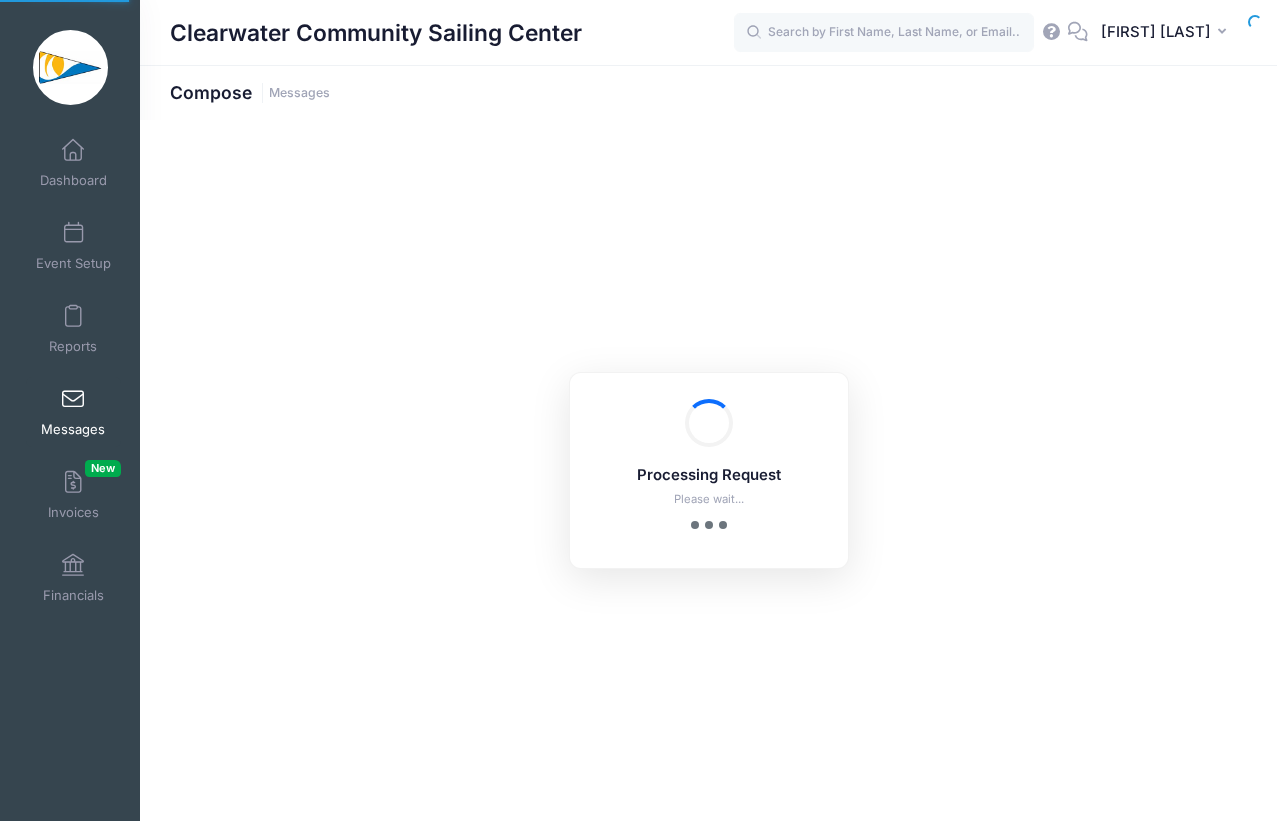 scroll, scrollTop: 0, scrollLeft: 0, axis: both 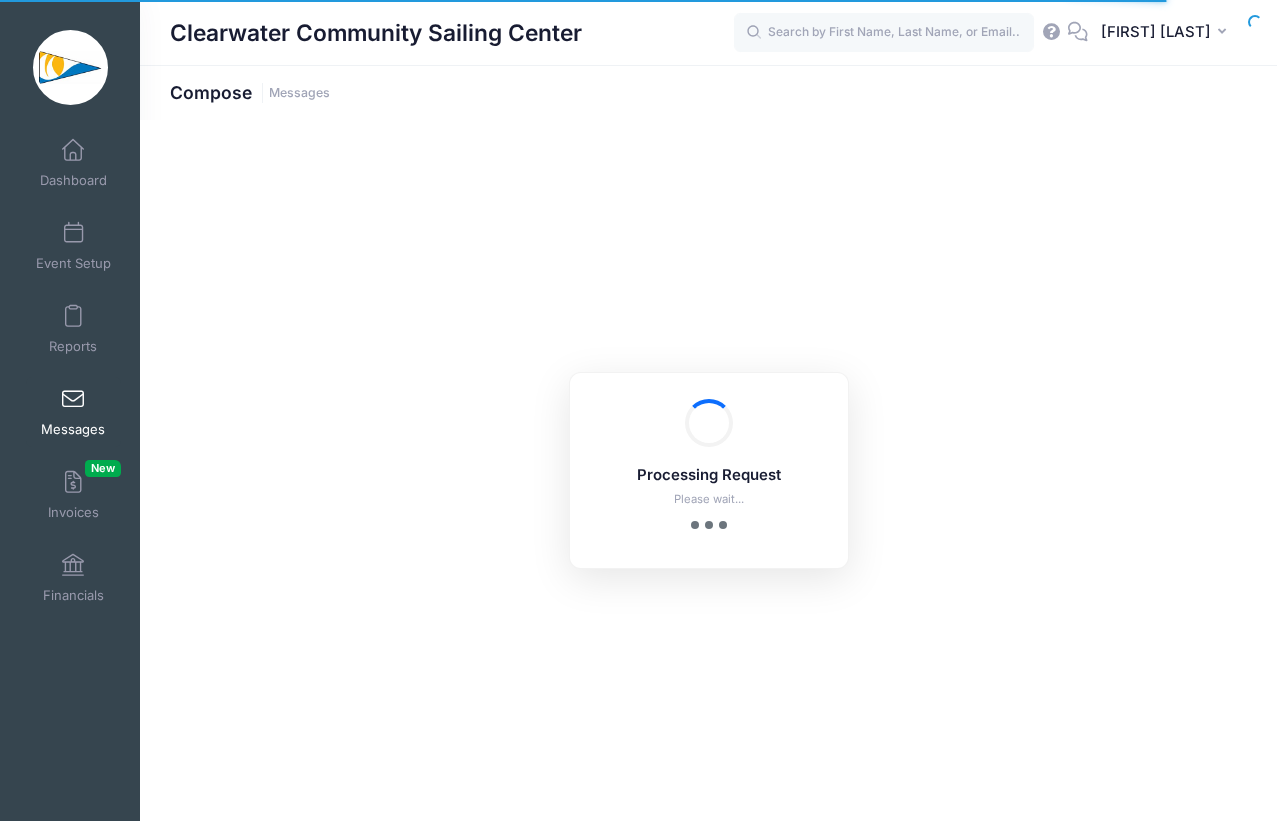select on "2025" 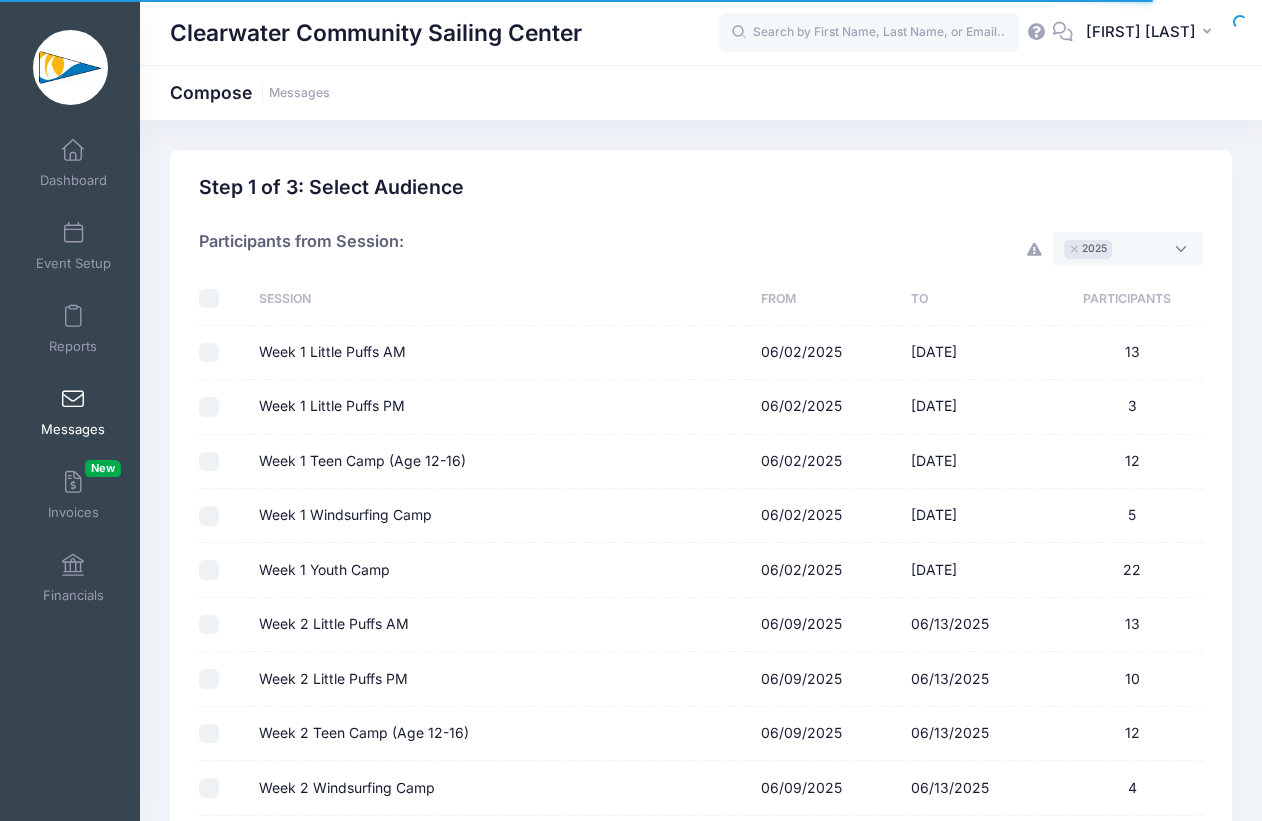 scroll, scrollTop: 15, scrollLeft: 0, axis: vertical 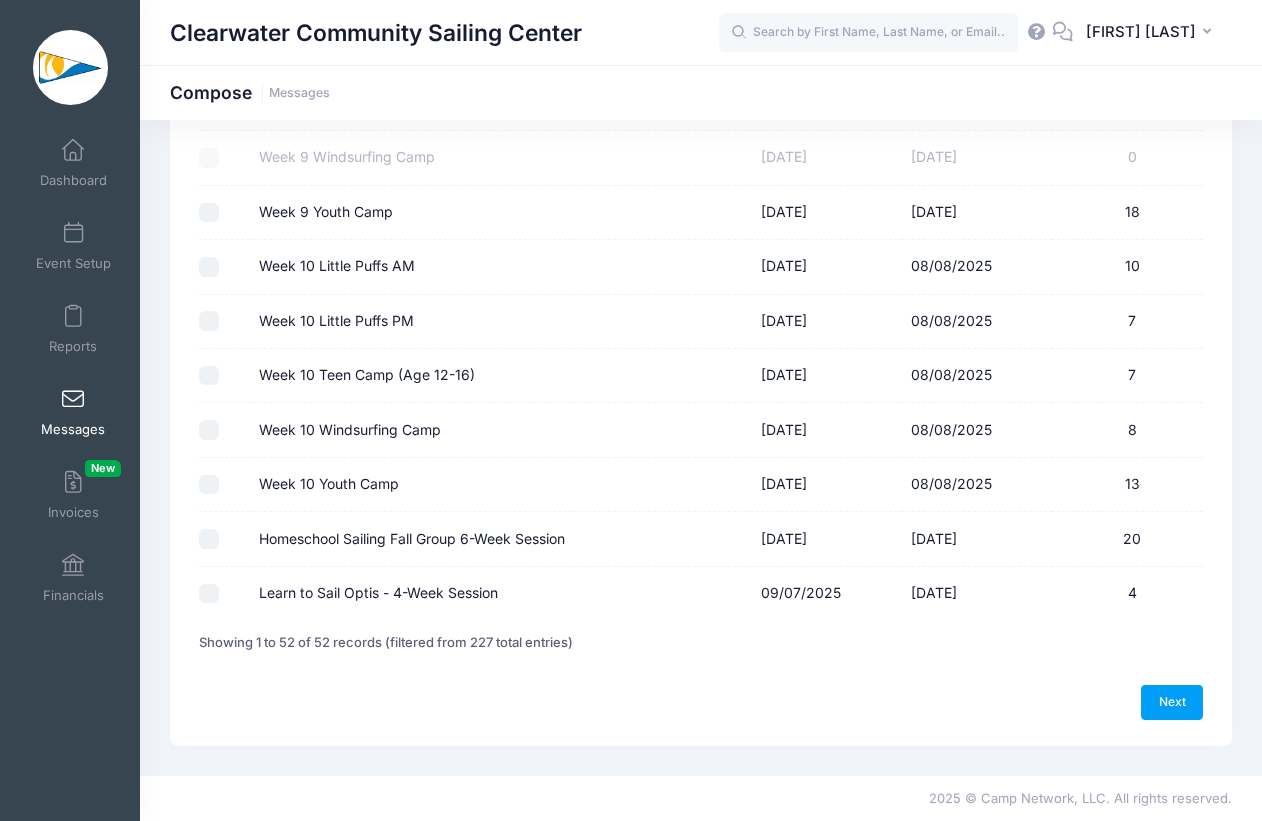 click on "Homeschool Sailing Fall Group 6-Week Session" at bounding box center (209, 539) 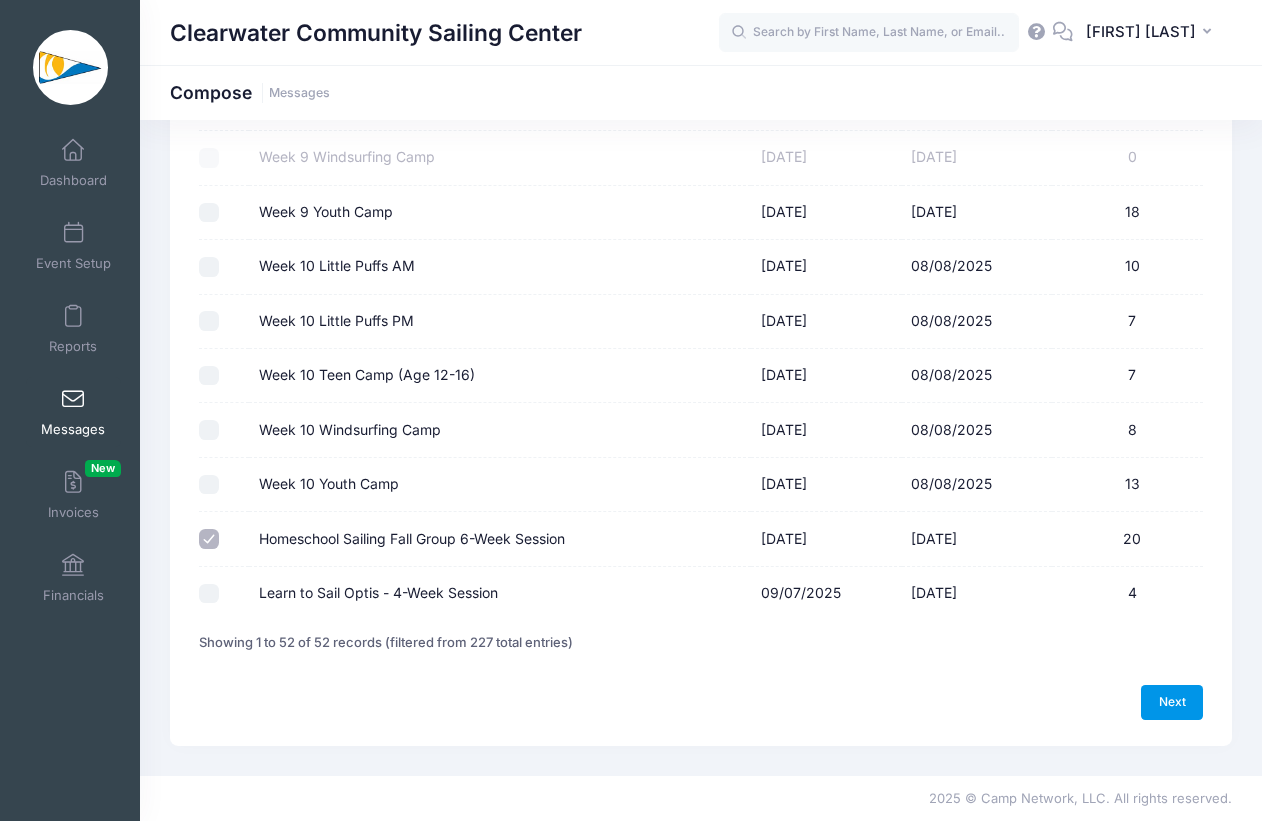 click on "Next" at bounding box center (1172, 702) 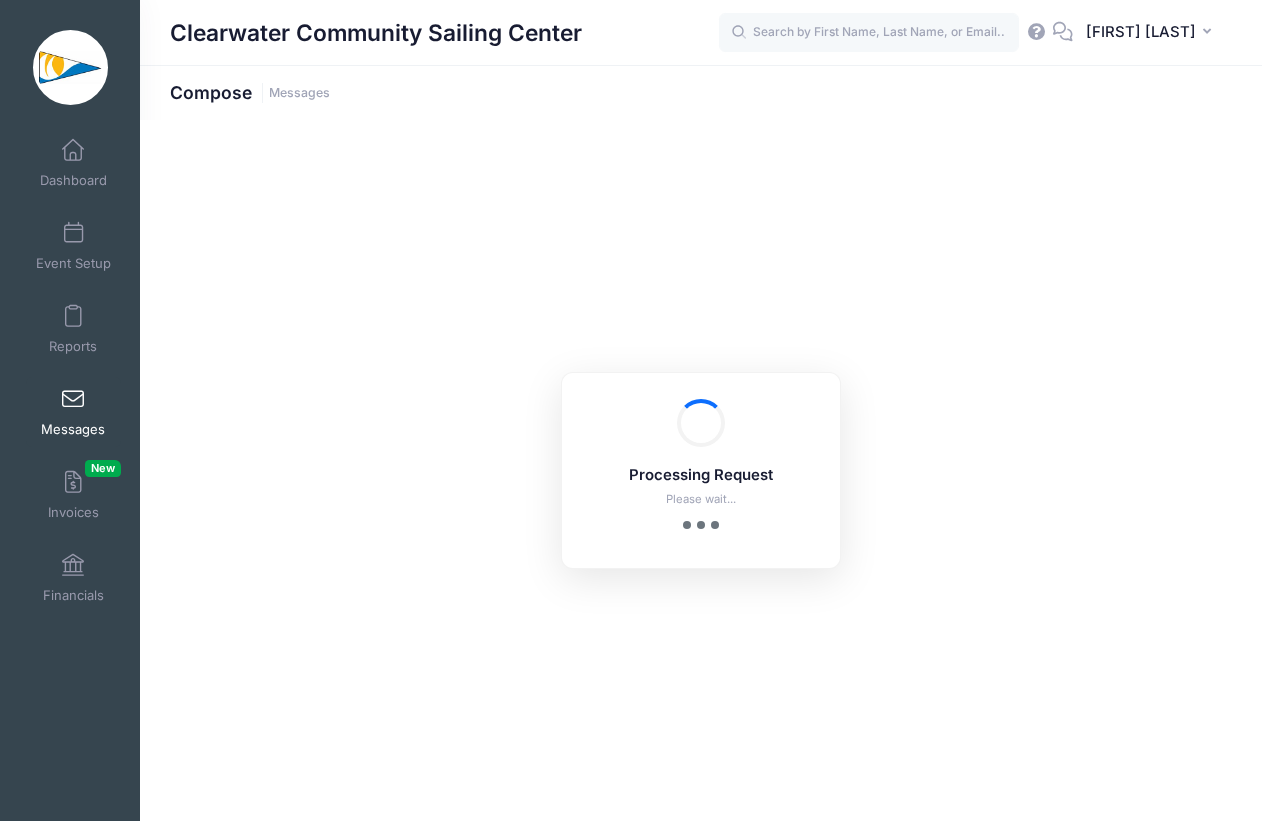 scroll, scrollTop: 0, scrollLeft: 0, axis: both 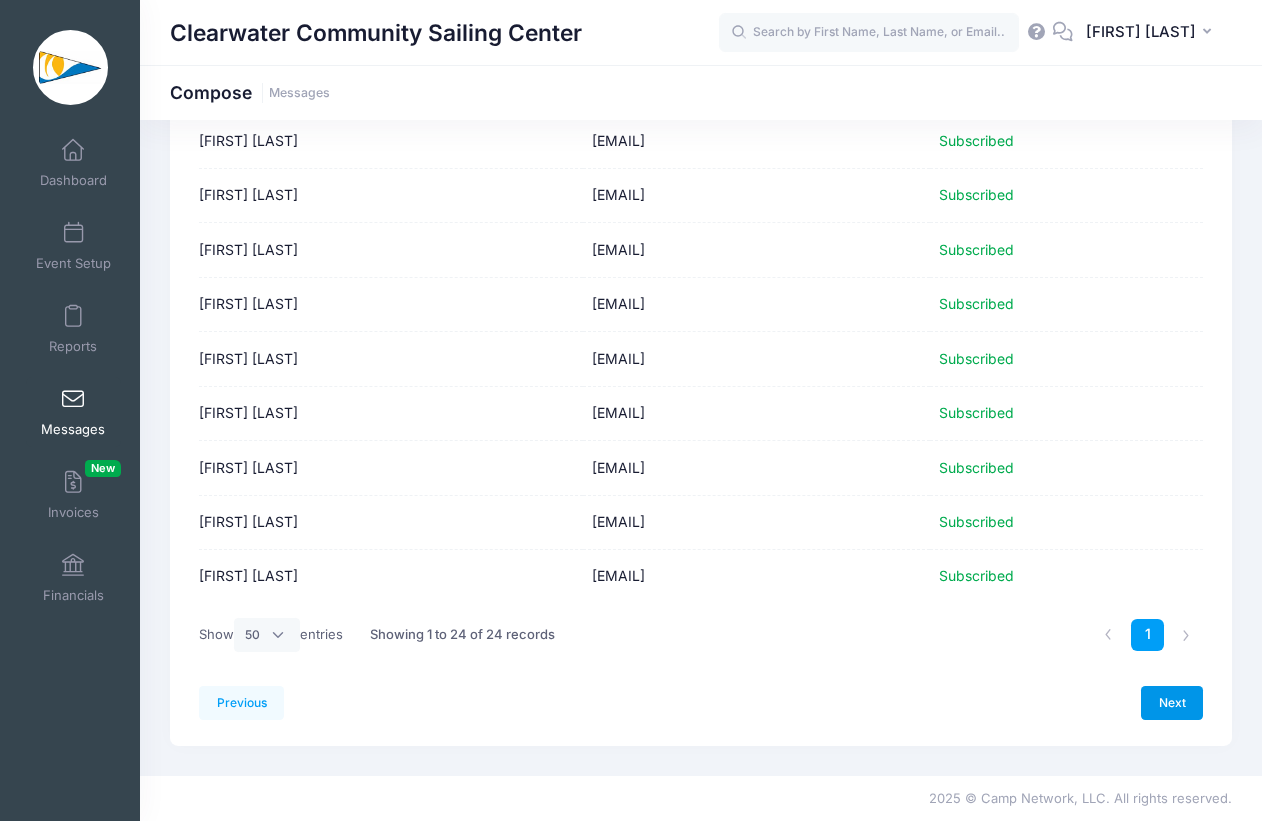 click on "Next" at bounding box center (1172, 703) 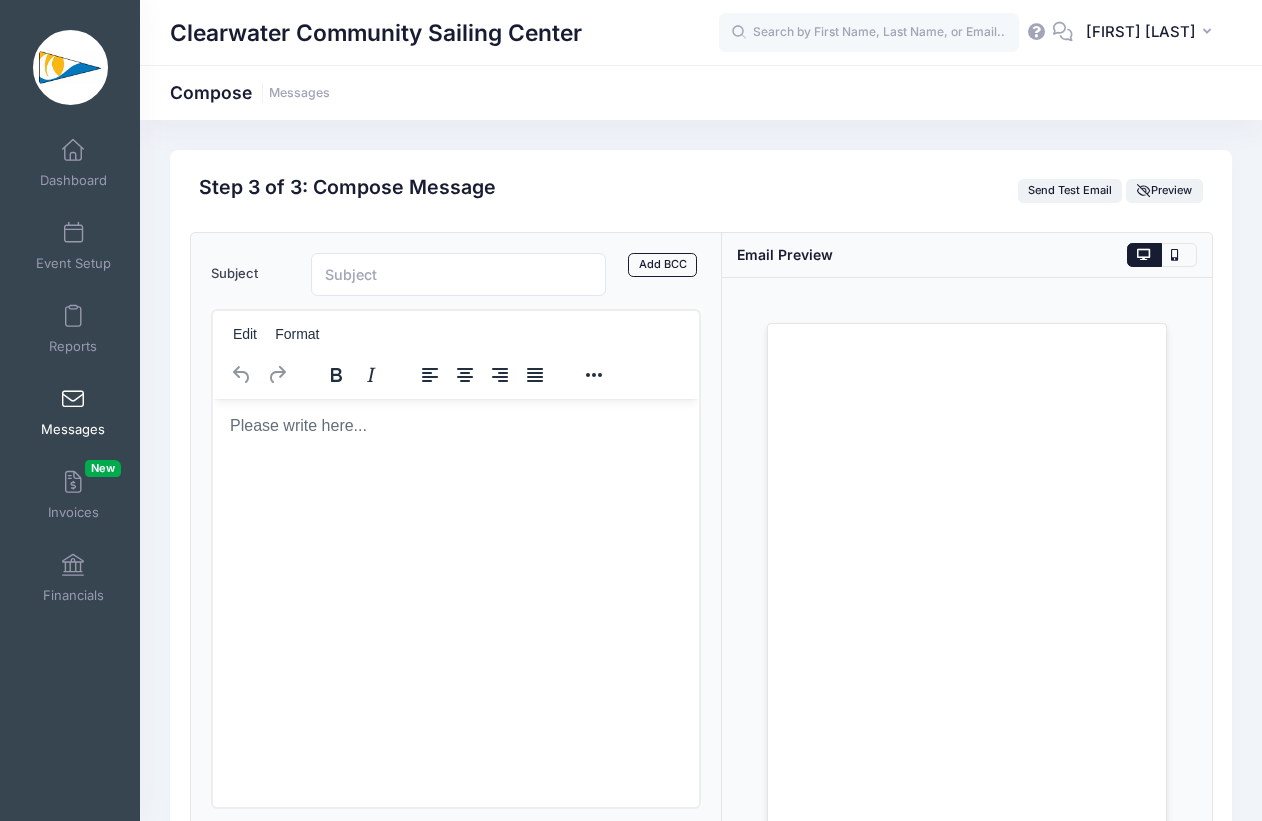 scroll, scrollTop: 0, scrollLeft: 0, axis: both 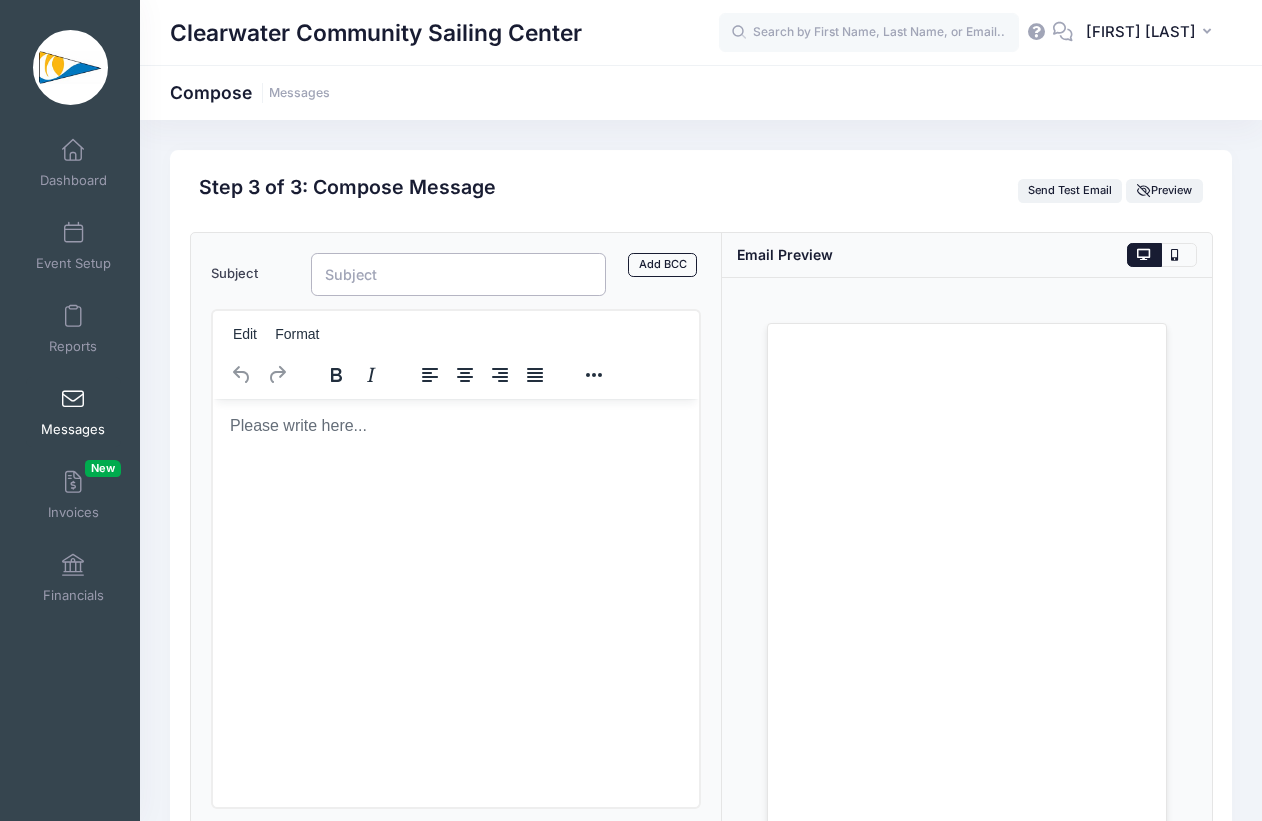 click on "Subject" at bounding box center (458, 274) 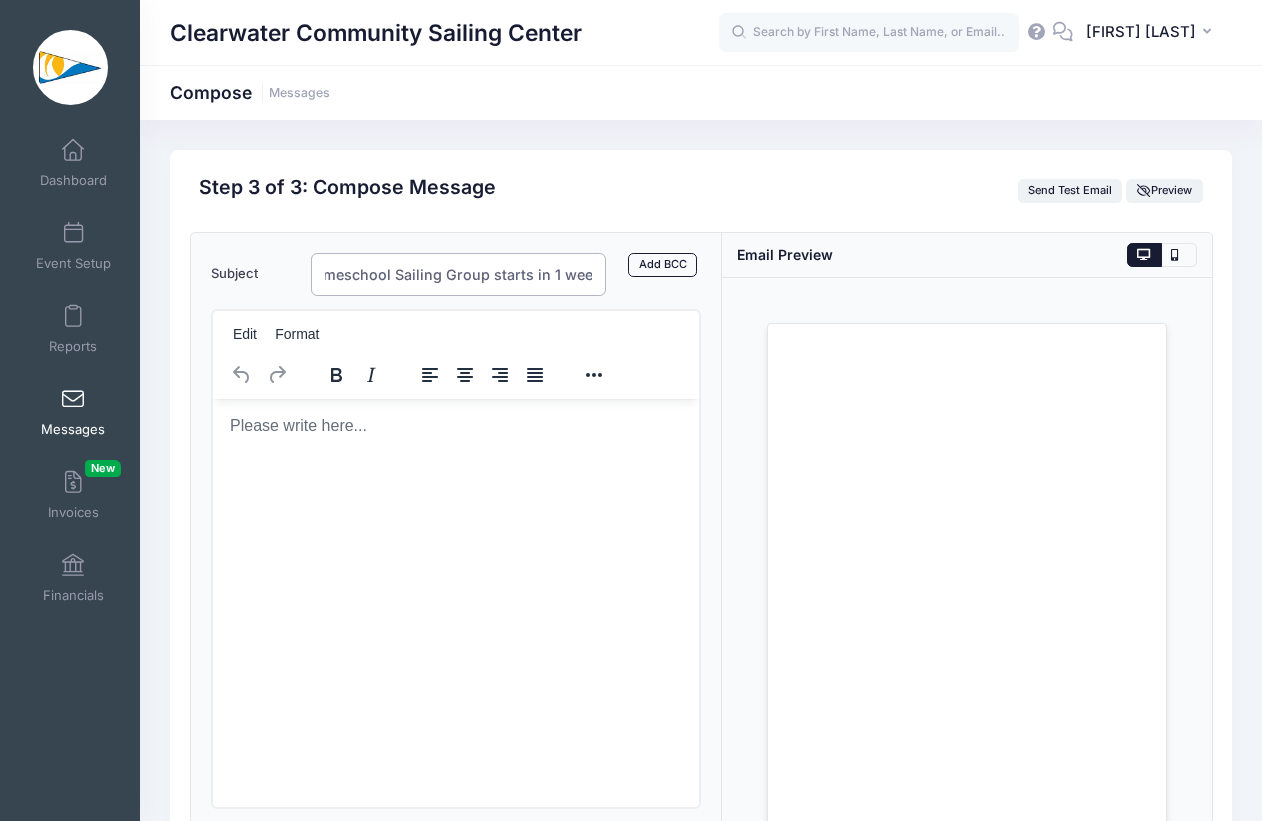 scroll, scrollTop: 0, scrollLeft: 108, axis: horizontal 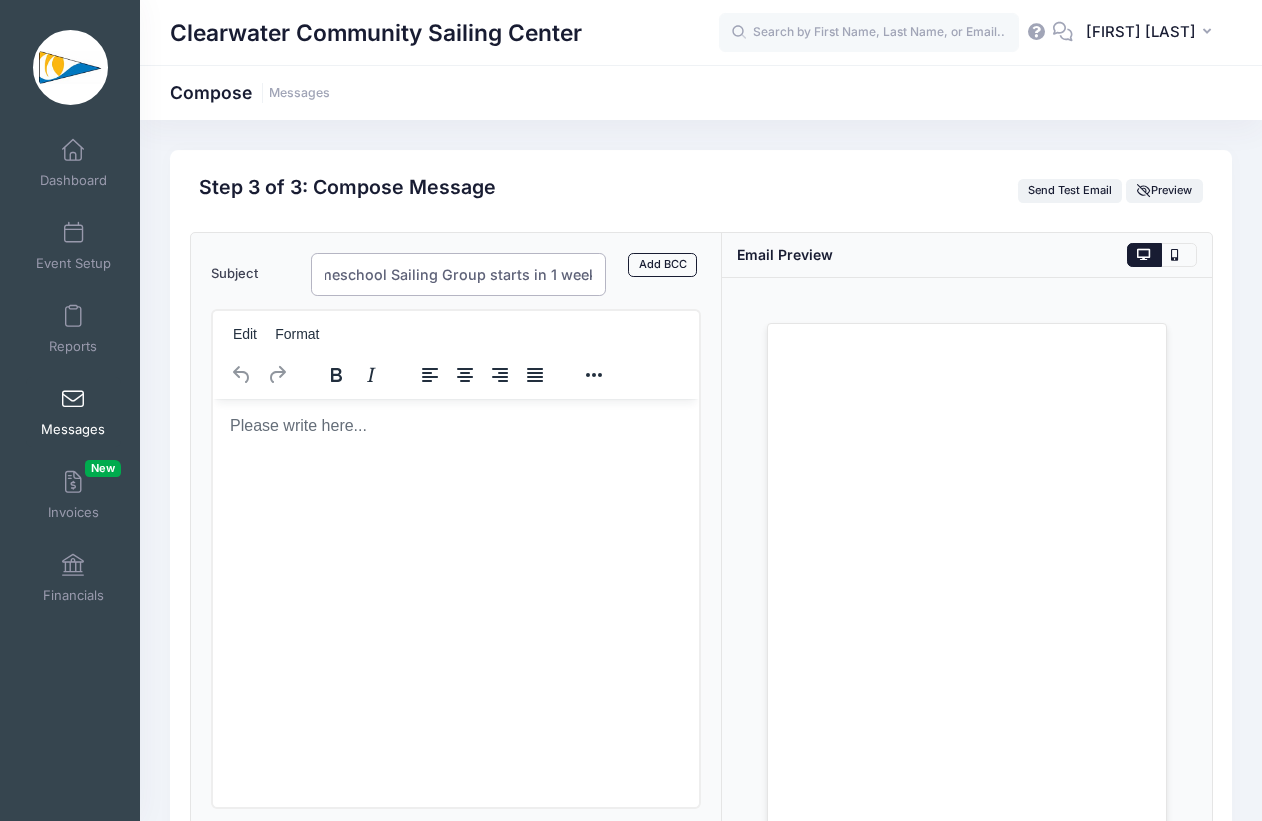 type on "REMINDER: Homeschool Sailing Group starts in 1 week!" 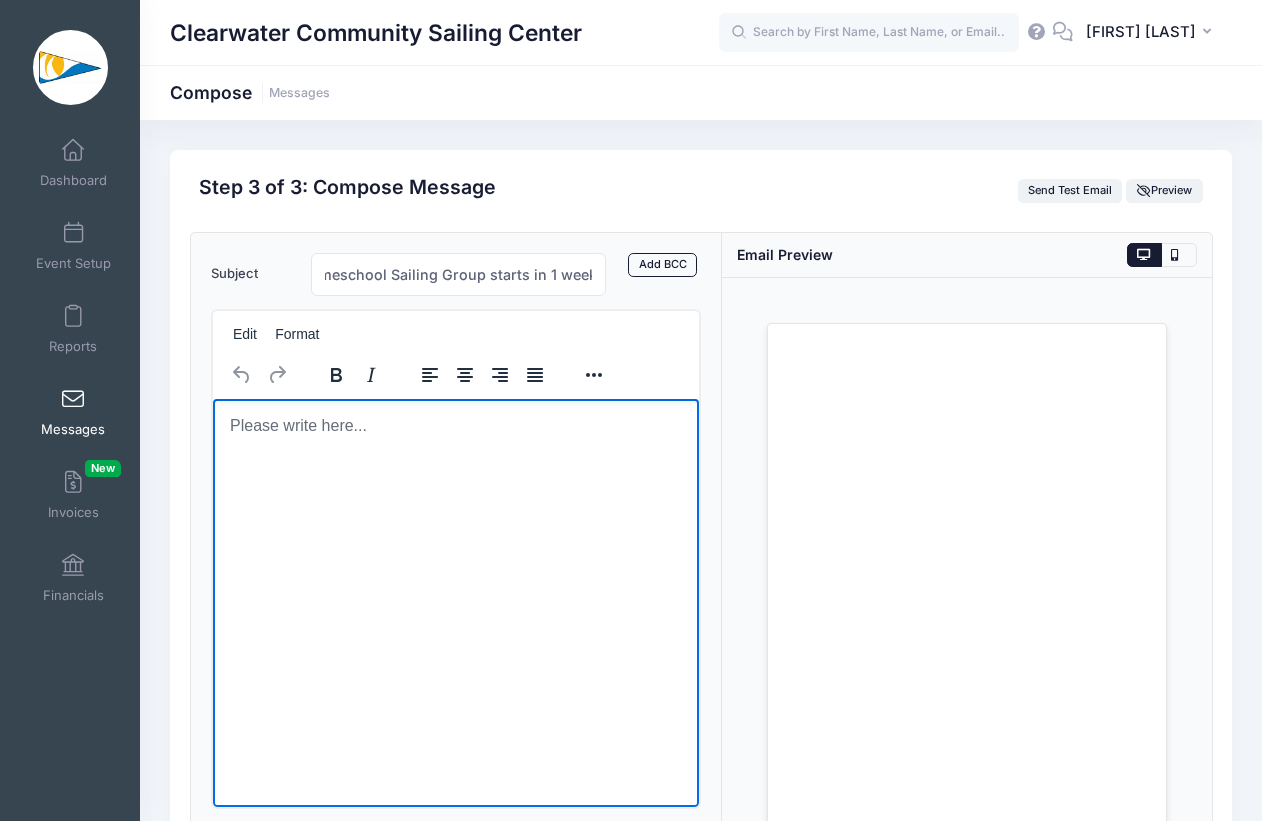 click at bounding box center [455, 425] 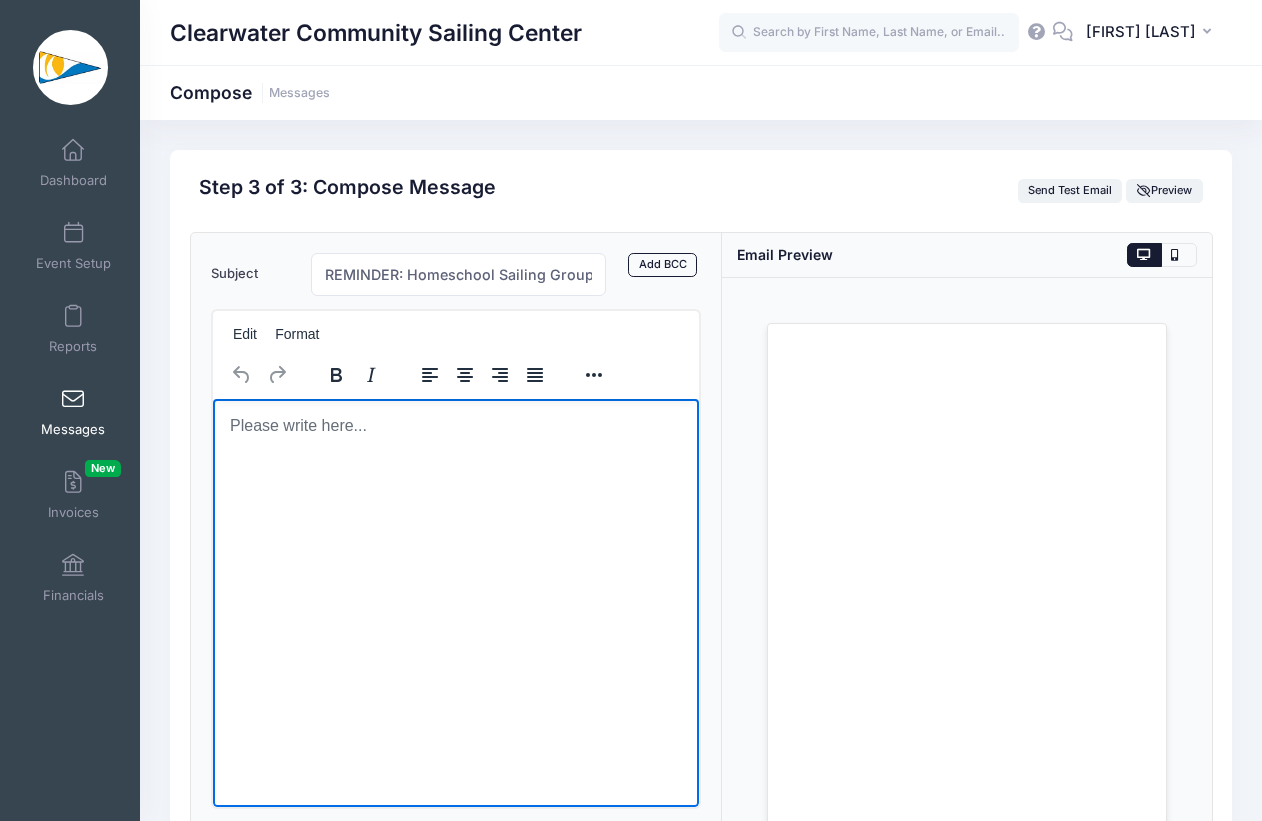 scroll, scrollTop: 1262, scrollLeft: 0, axis: vertical 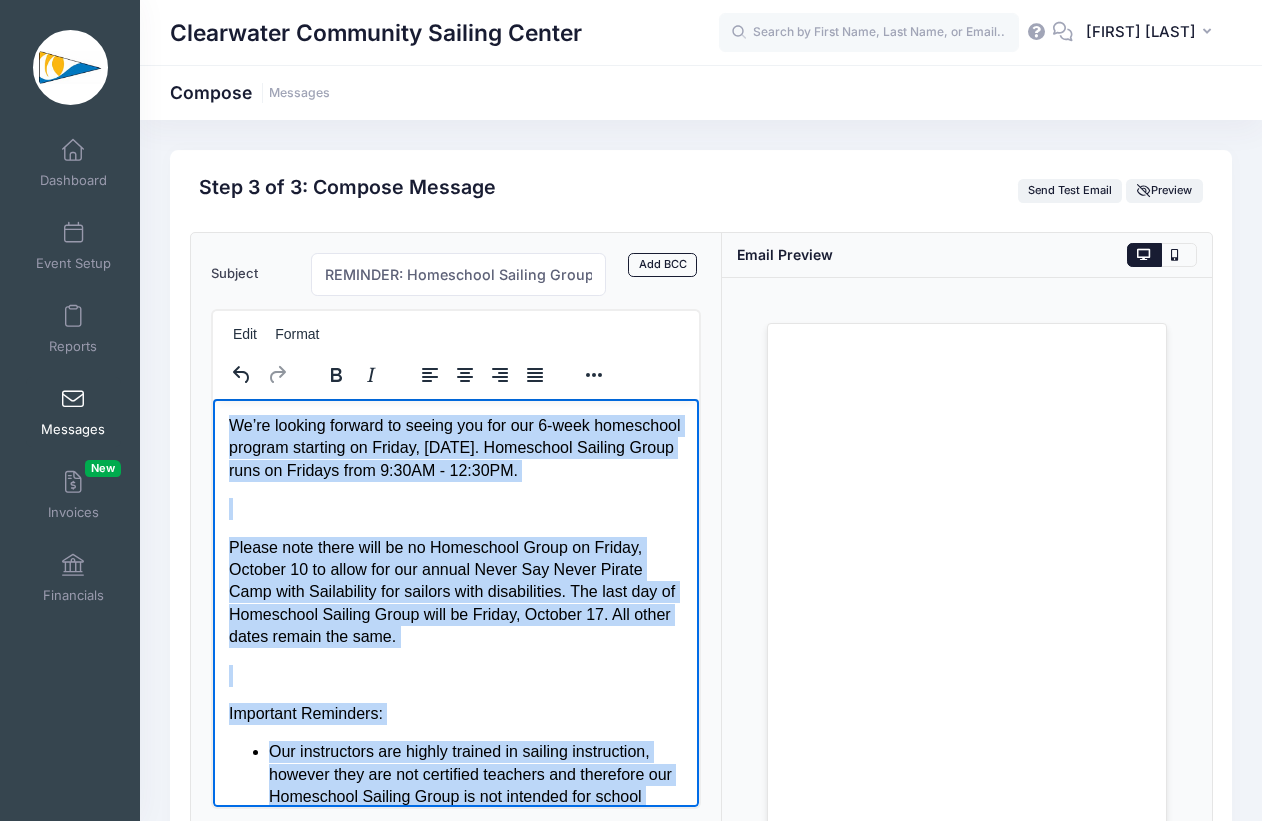 drag, startPoint x: 507, startPoint y: 713, endPoint x: 411, endPoint y: 380, distance: 346.56168 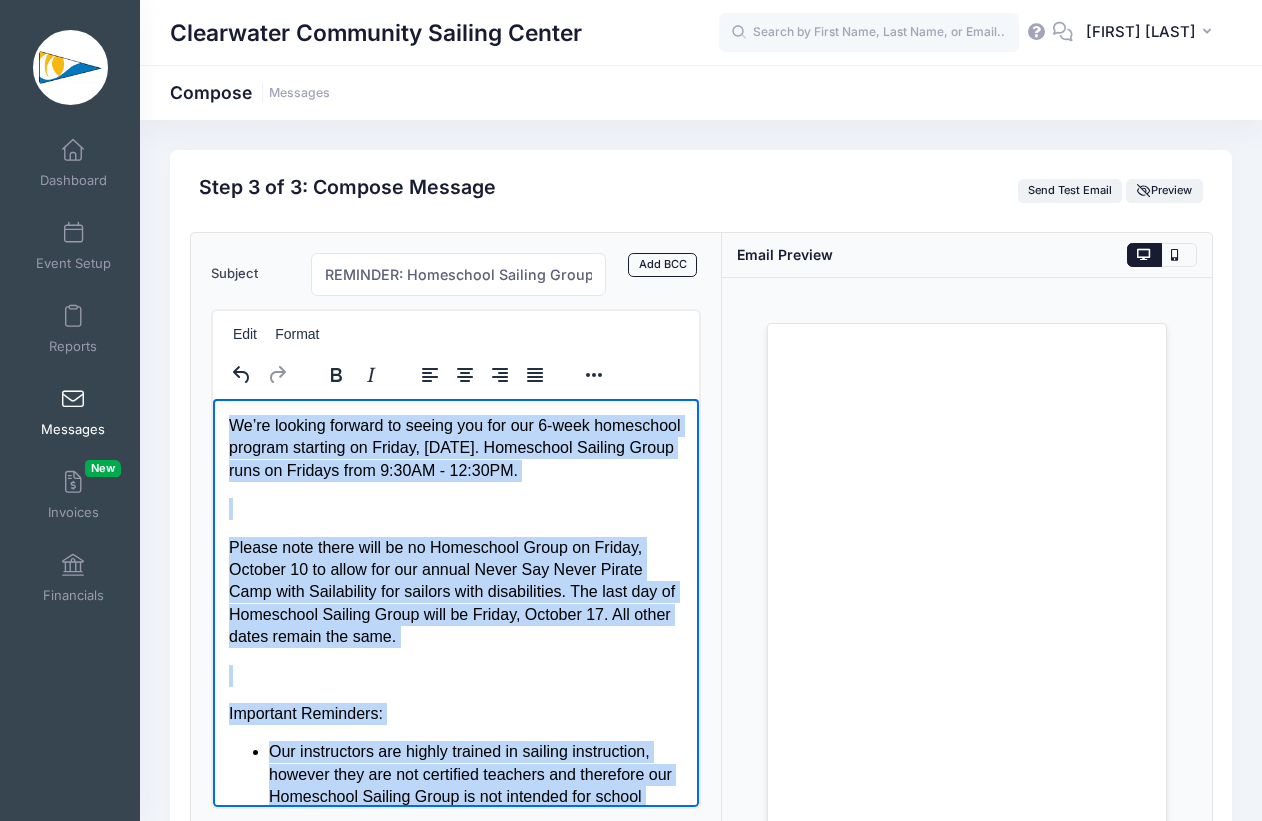 click on "We’re looking forward to seeing you for our 6-week homeschool program starting on Friday, September 5. Homeschool Sailing Group runs on Fridays from 9:30AM - 12:30PM.  Please note there will be no Homeschool Group on Friday, October 10 to allow for our annual Never Say Never Pirate Camp with Sailability for sailors with disabilities. The last day of Homeschool Sailing Group will be Friday, October 17. All other dates remain the same.  Important Reminders: Our instructors are highly trained in sailing instruction, however they are not certified teachers and therefore our Homeschool Sailing Group is not intended for school credit.  Homeschool Sailing Group is for fun and experience and does not take the place of formal class instruction.  Homeschool Sailing Group is intended for child participation only. Adults must stay on land (we have plenty of picnic tables available) unless a separate rental or lesson is secured (call our office 727-517-7776 for more information).  Hurricane Note:  Water clothes ." at bounding box center [455, 1188] 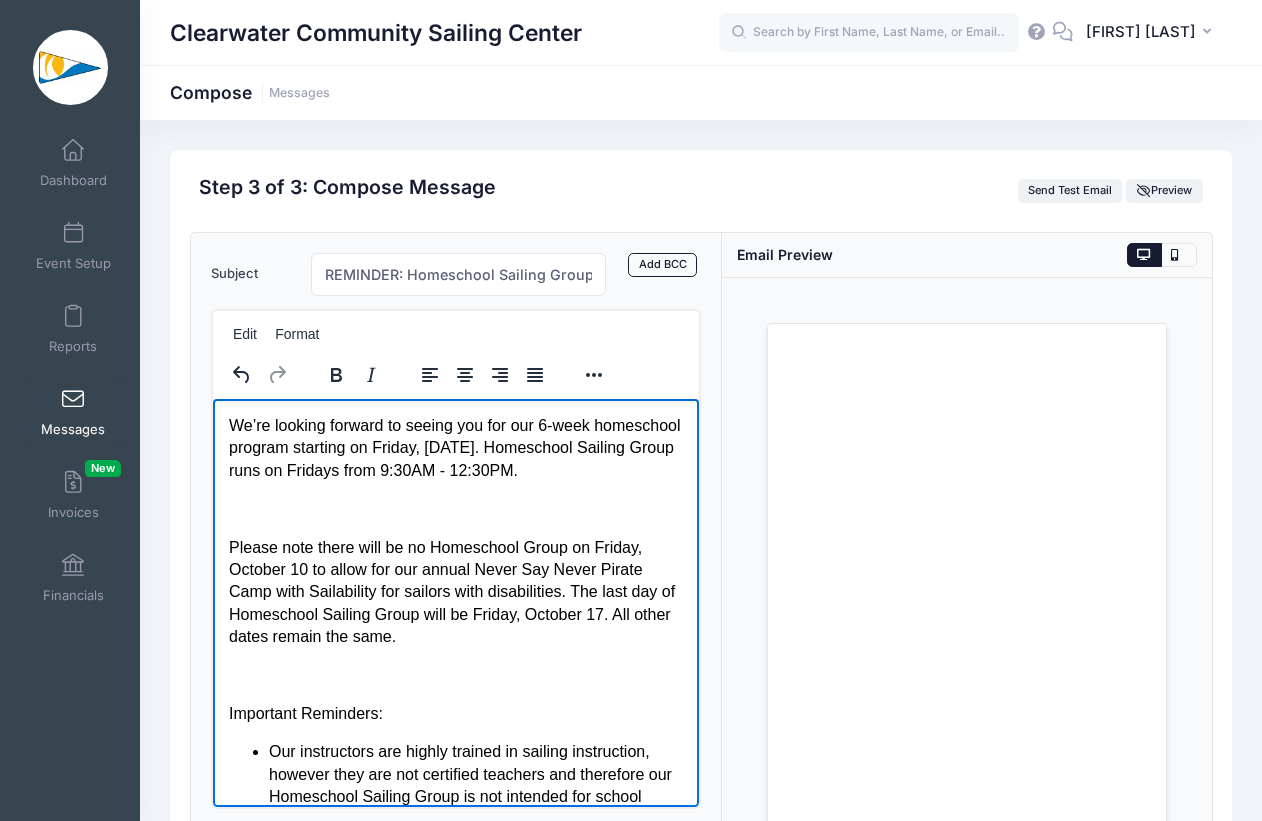 click at bounding box center (455, 508) 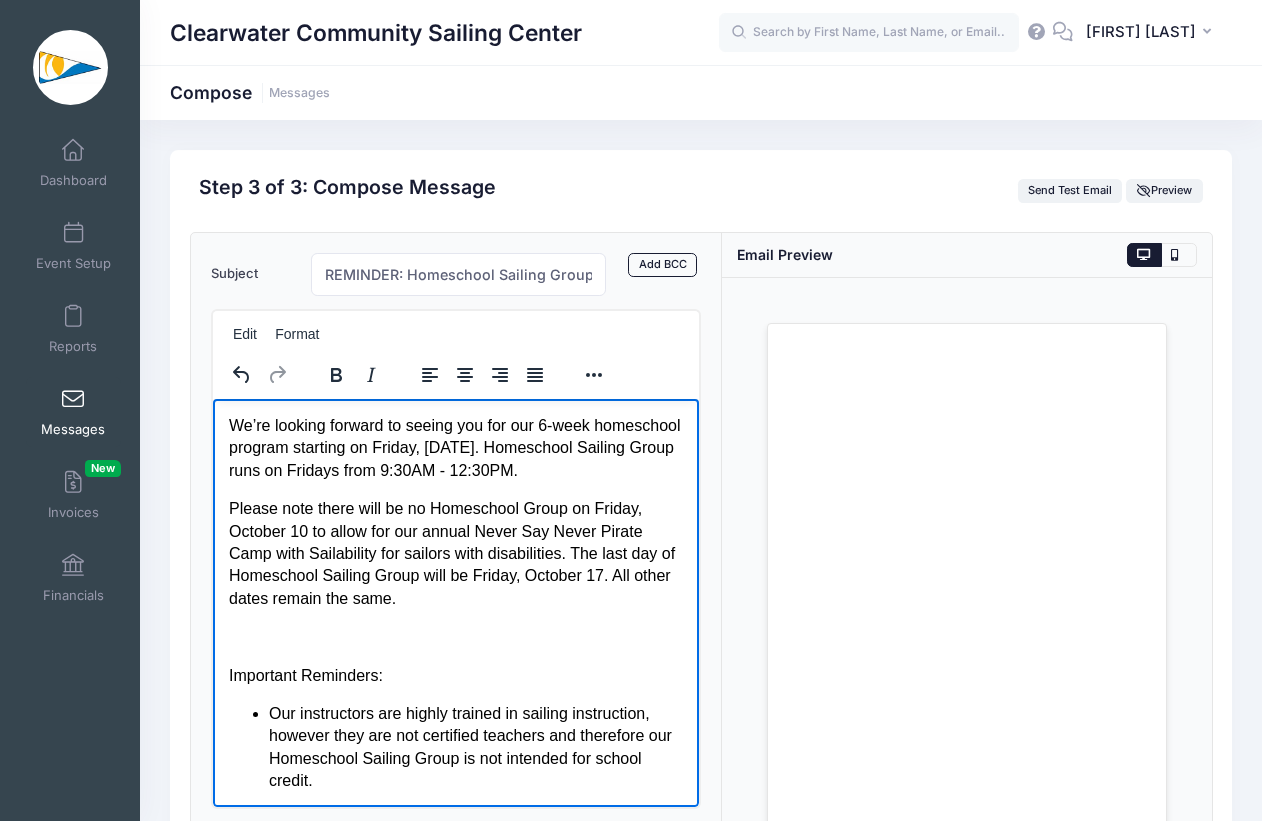 click on "We’re looking forward to seeing you for our 6-week homeschool program starting on Friday, September 5. Homeschool Sailing Group runs on Fridays from 9:30AM - 12:30PM." at bounding box center (455, 447) 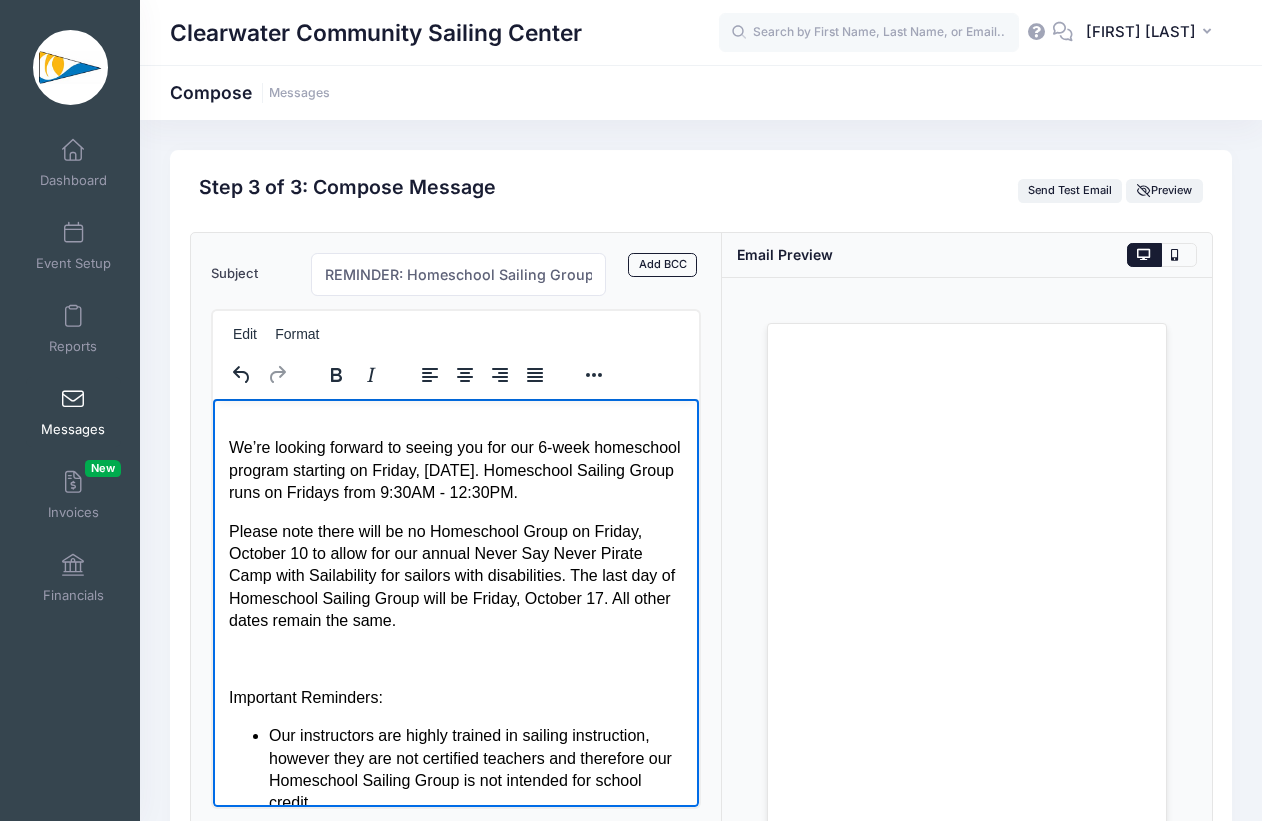type 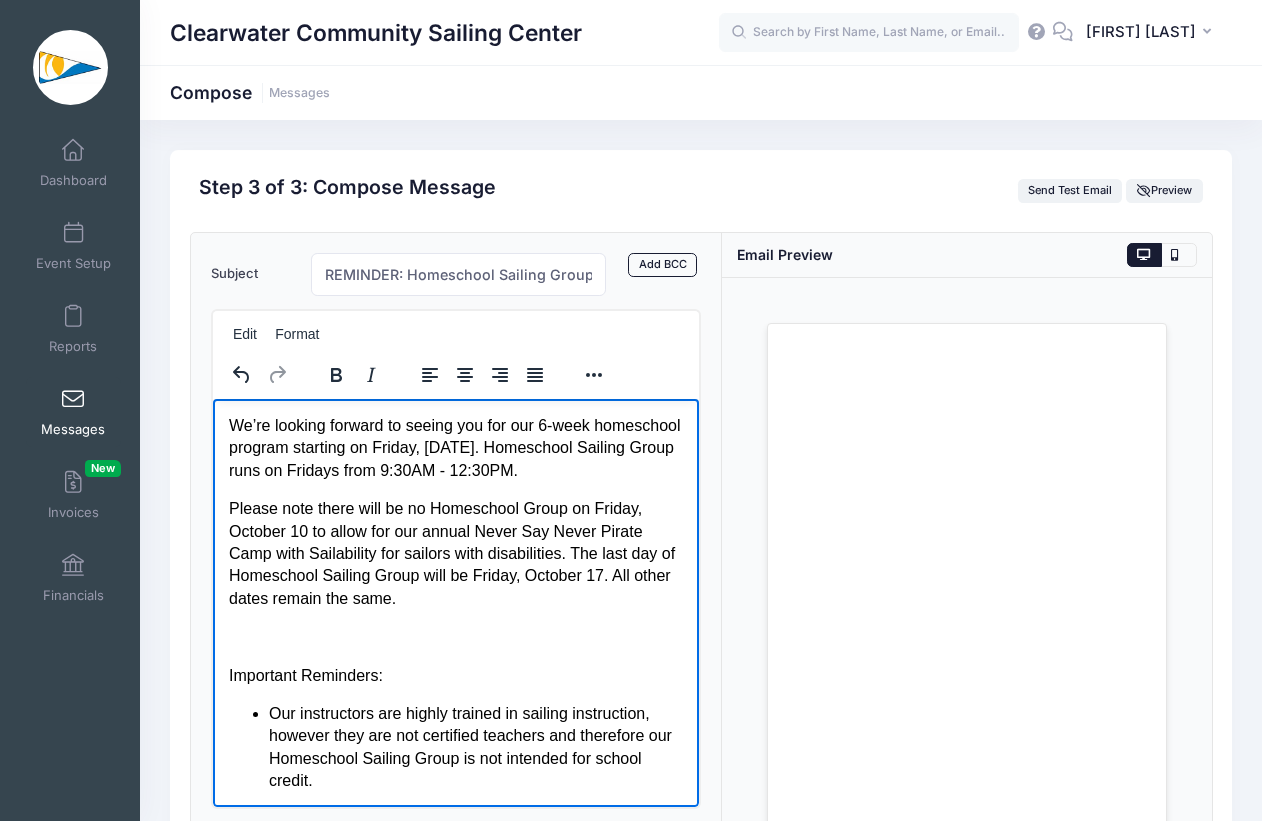 click on "We’re looking forward to seeing you for our 6-week homeschool program starting on Friday, September 5. Homeschool Sailing Group runs on Fridays from 9:30AM - 12:30PM." at bounding box center (455, 447) 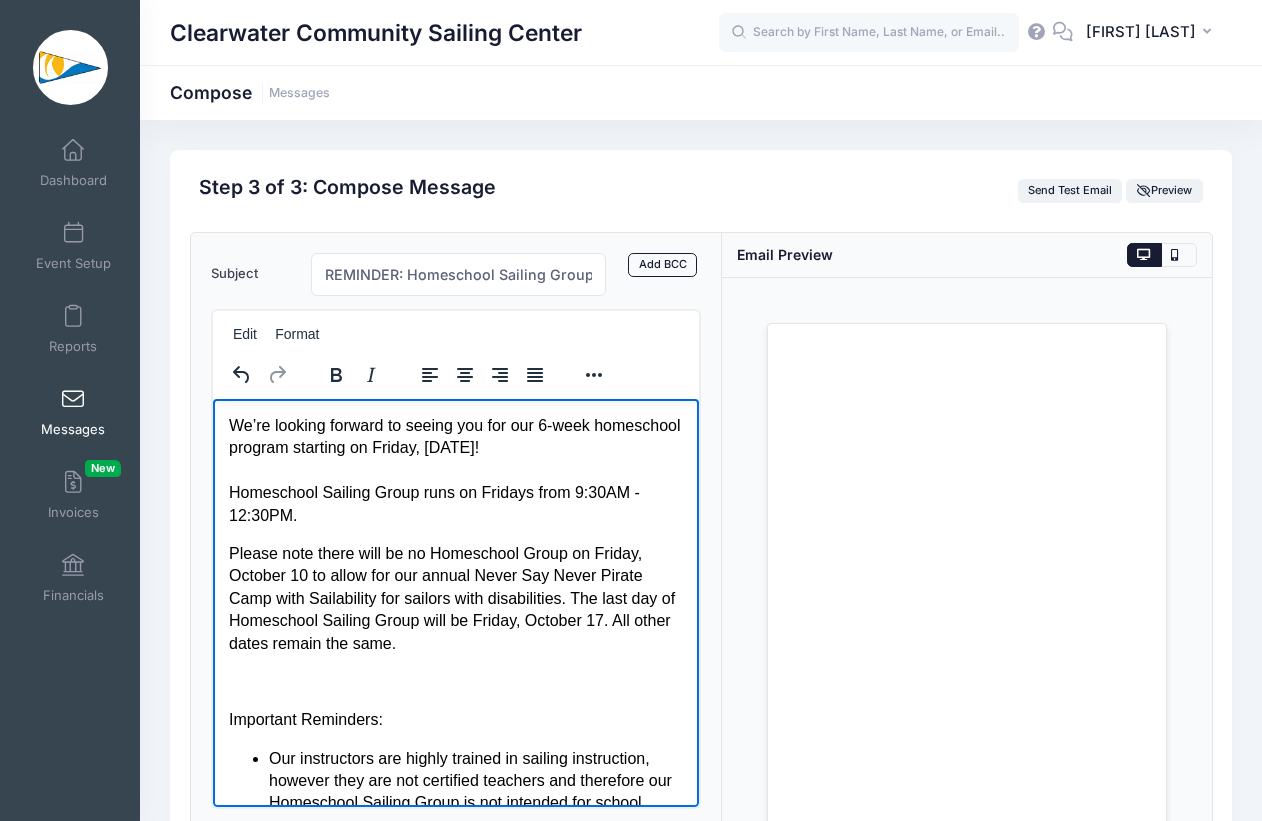 click on "We’re looking forward to seeing you for our 6-week homeschool program starting on Friday, September 5!  Homeschool Sailing Group runs on Fridays from 9:30AM - 12:30PM." at bounding box center (455, 470) 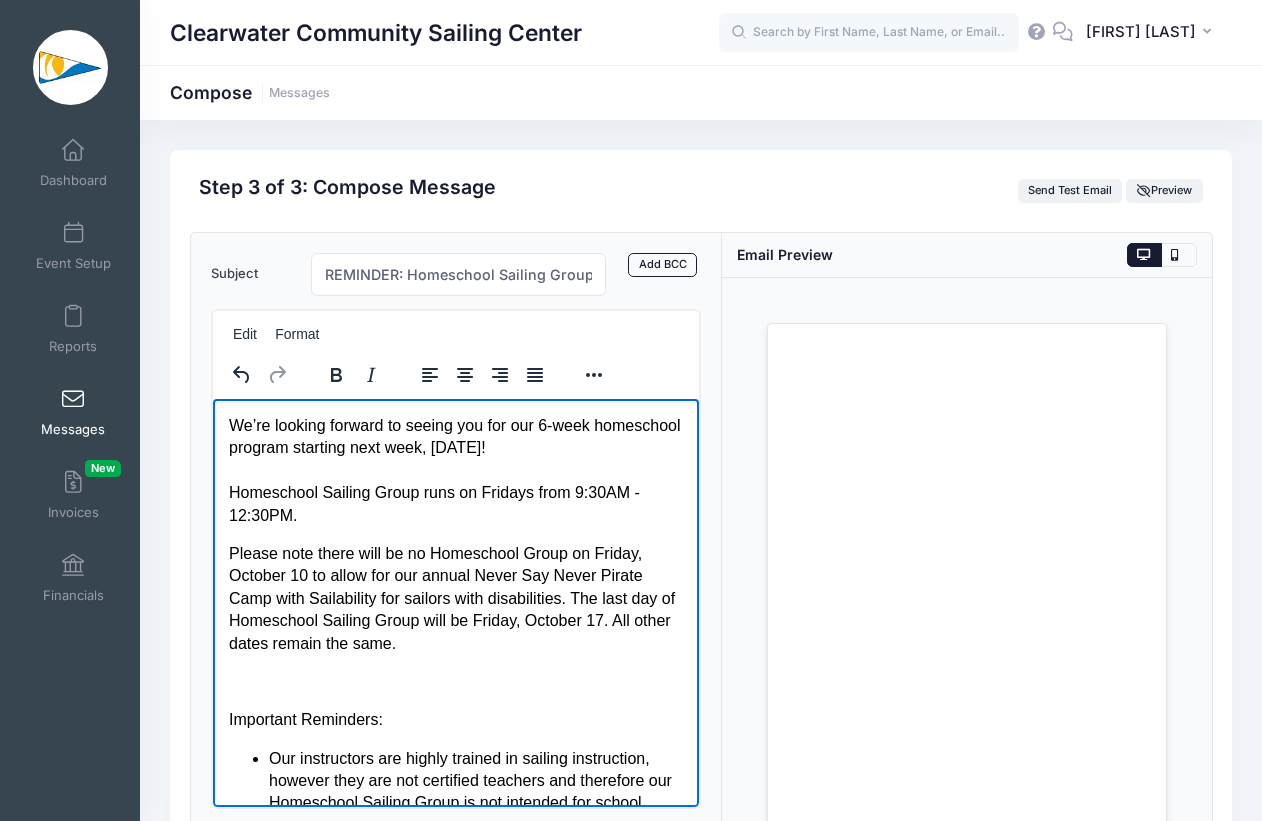 click at bounding box center [455, 681] 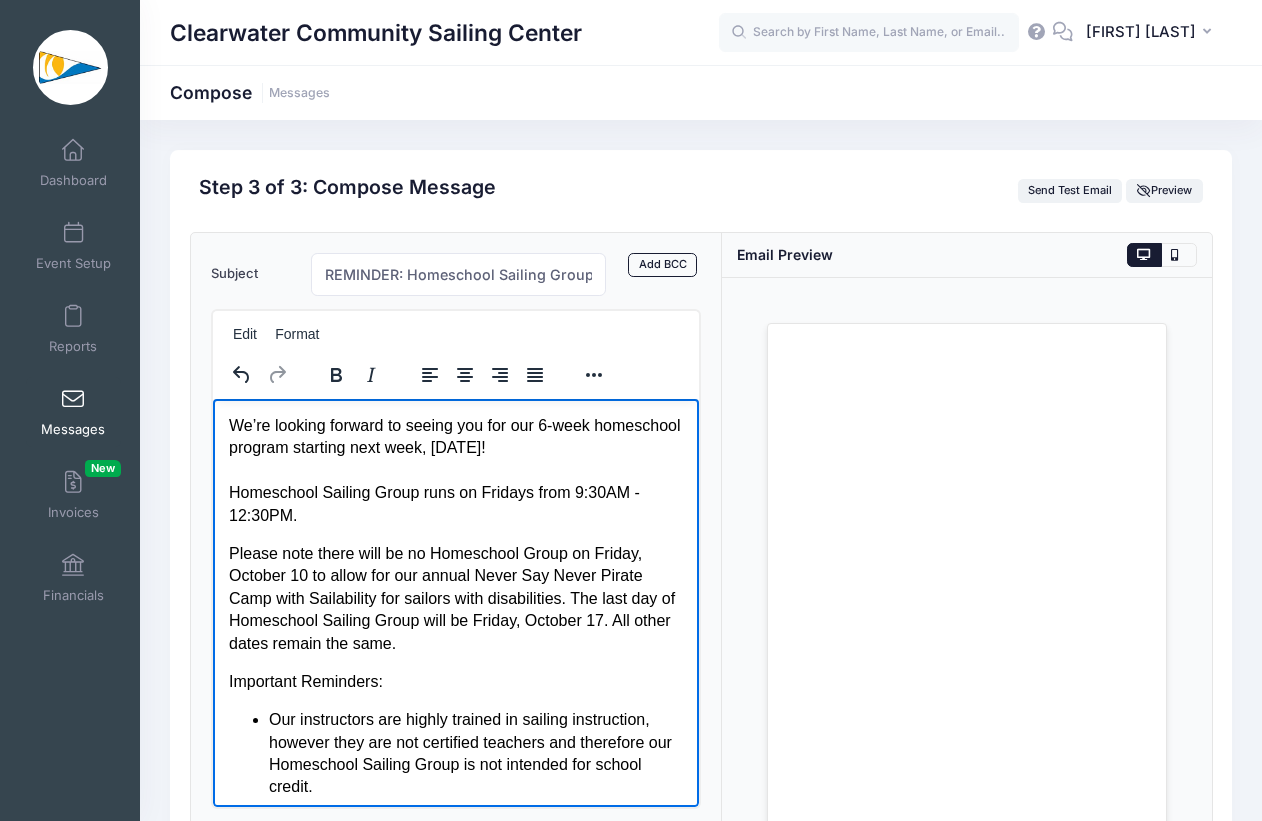 click on "We’re looking forward to seeing you for our 6-week homeschool program starting next week, Friday, September 5!  Homeschool Sailing Group runs on Fridays from 9:30AM - 12:30PM." at bounding box center (455, 470) 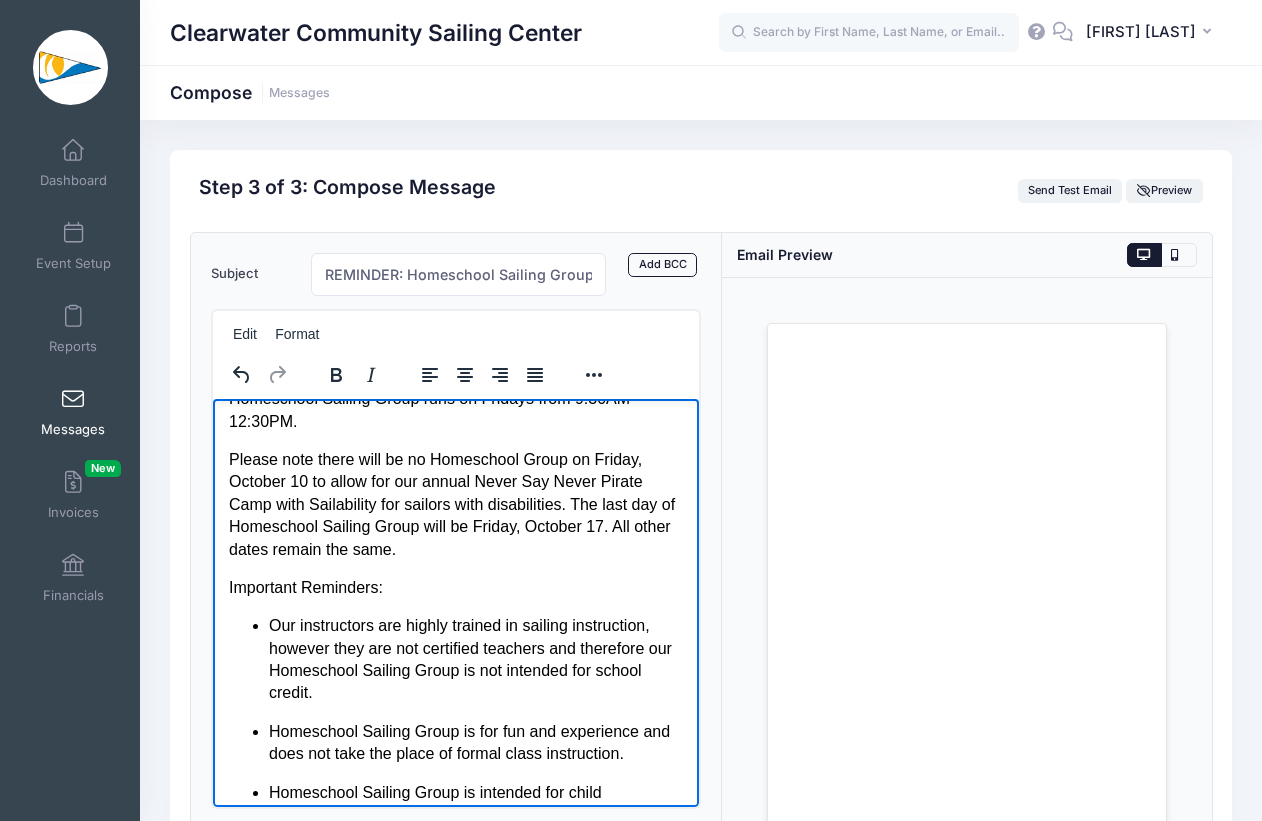 scroll, scrollTop: 96, scrollLeft: 0, axis: vertical 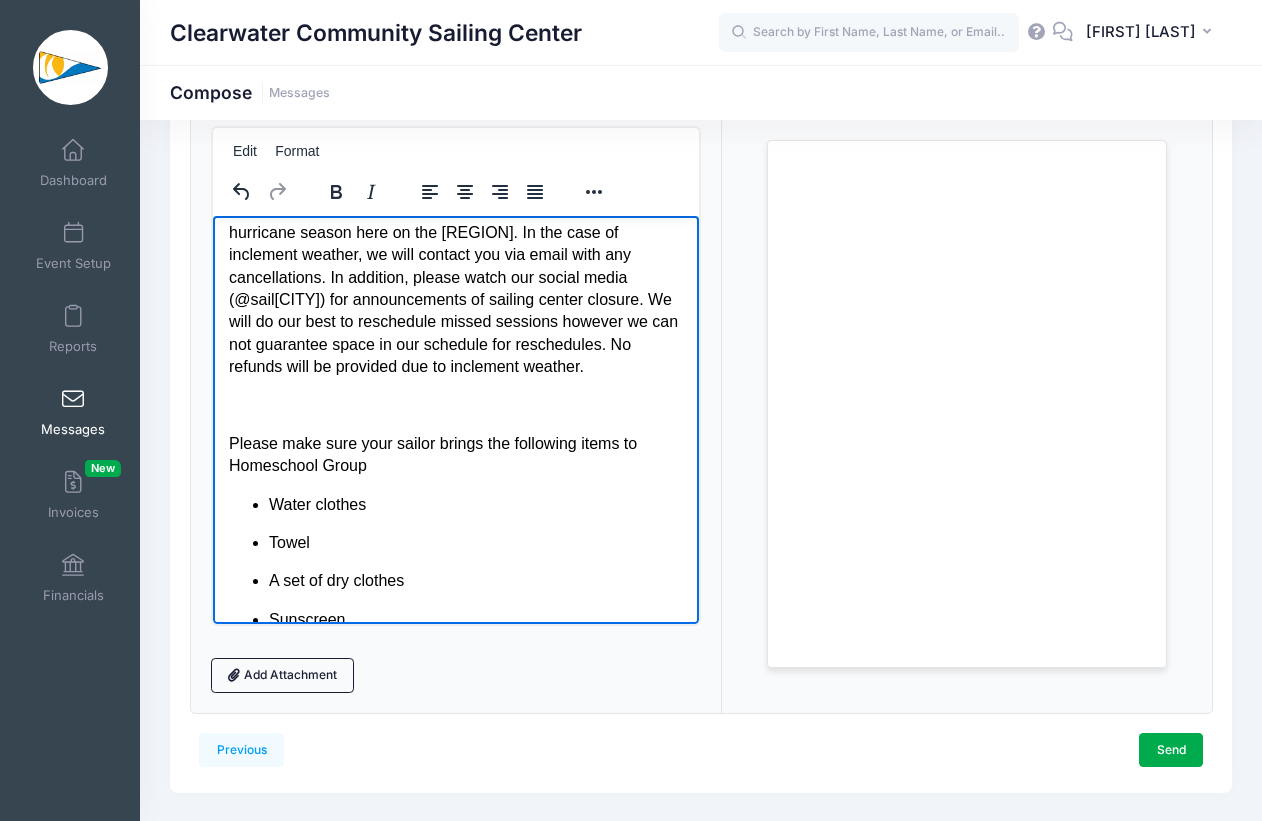 click on "We’re looking forward to seeing you for our 6-week homeschool program starting next week, Friday, September 5!  Homeschool Sailing Group runs on Fridays from 9:30AM - 12:30PM.  Please note there will be no Homeschool Group on Friday, October 10 to allow for our annual Never Say Never Pirate Camp with Sailability for sailors with disabilities. The last day of Homeschool Sailing Group will be Friday, October 17. All other dates remain the same.  Important Reminders: Our instructors are highly trained in sailing instruction, however they are not certified teachers and therefore our Homeschool Sailing Group is not intended for school credit.  Homeschool Sailing Group is for fun and experience and does not take the place of formal class instruction.  Homeschool Sailing Group is intended for child participation only. Adults must stay on land (we have plenty of picnic tables available) unless a separate rental or lesson is secured (call our office 727-517-7776 for more information).  Hurricane Note:  Towel" at bounding box center [455, 323] 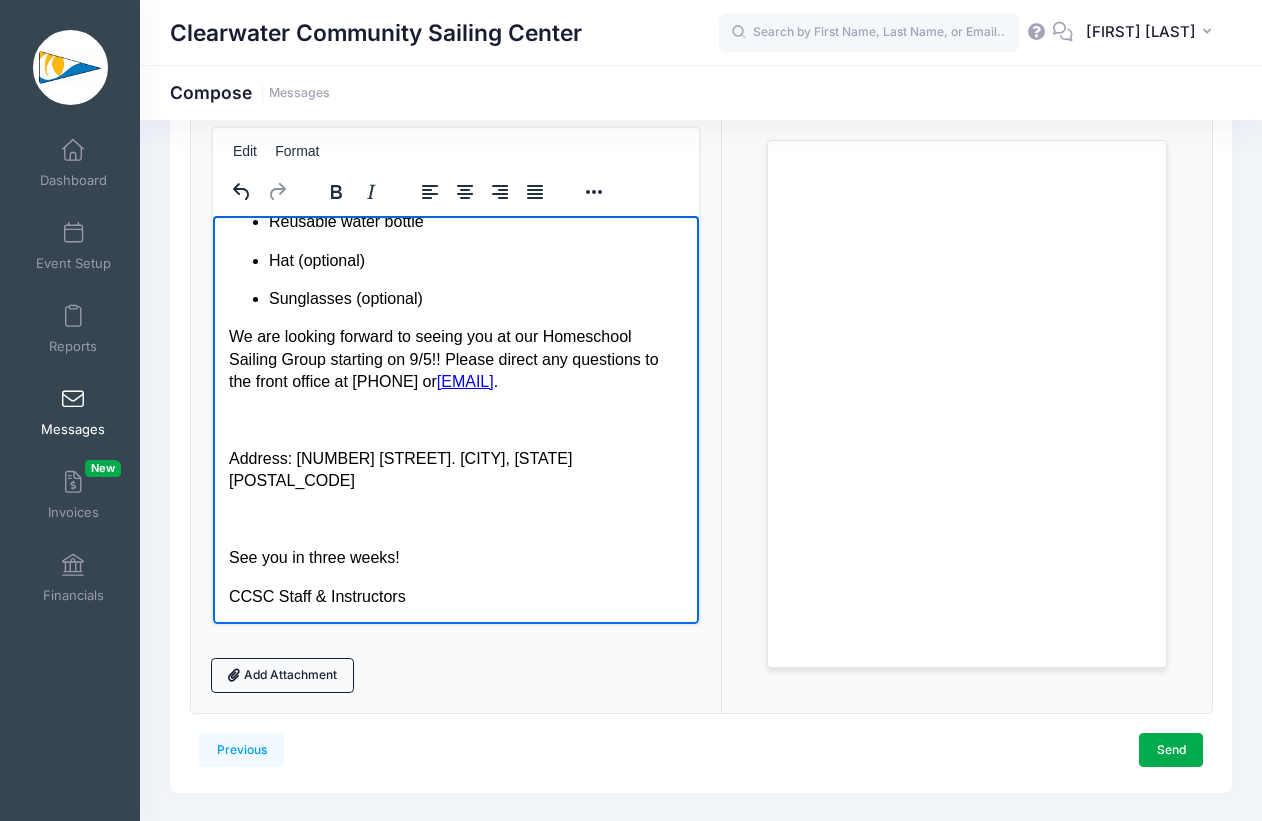 scroll, scrollTop: 1192, scrollLeft: 0, axis: vertical 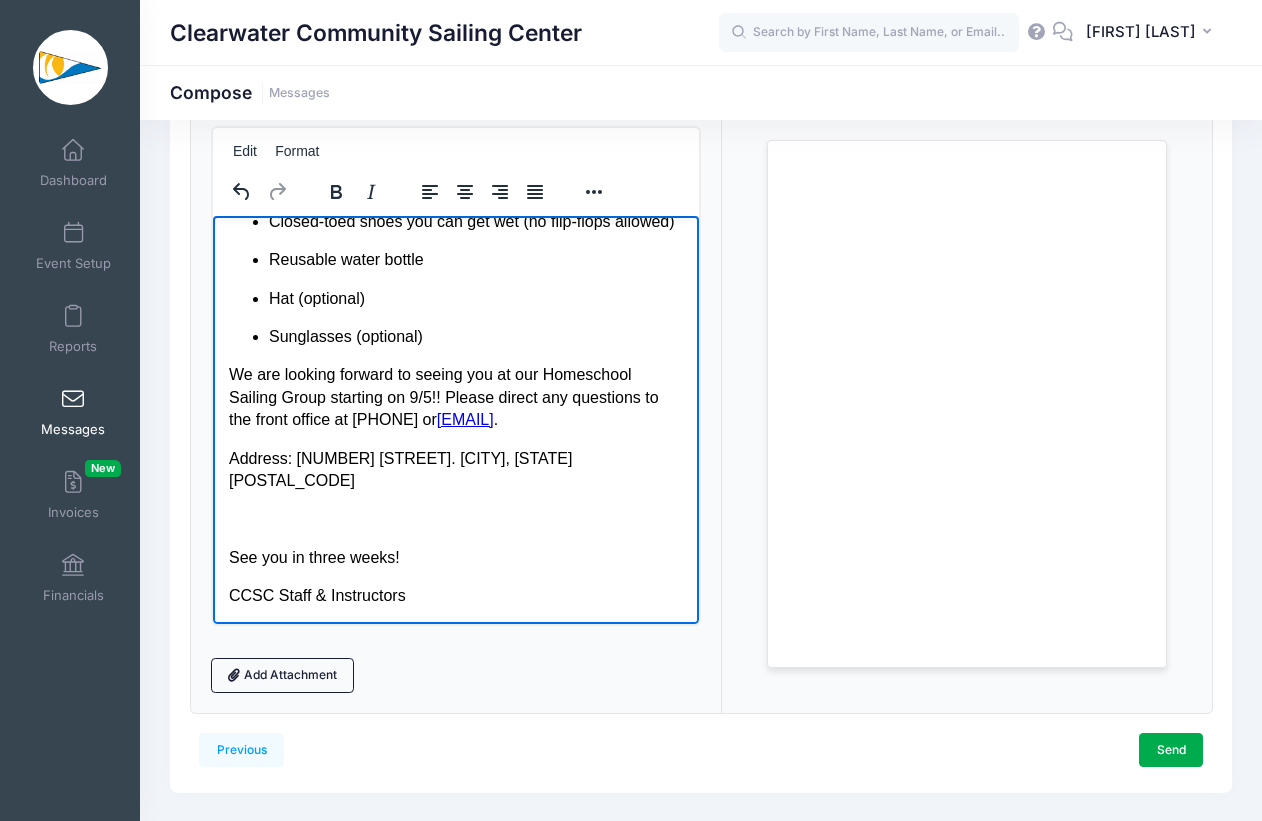 click at bounding box center (455, 518) 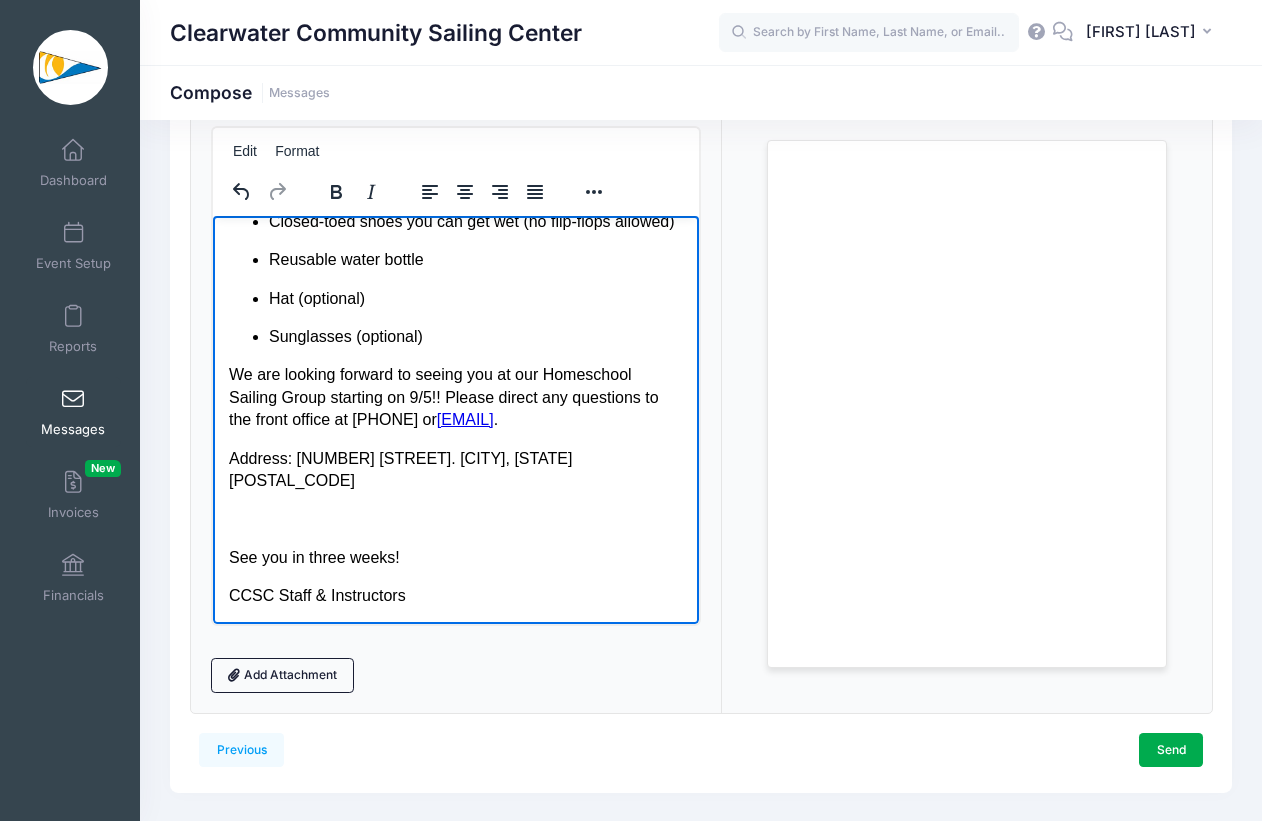 scroll, scrollTop: 1115, scrollLeft: 0, axis: vertical 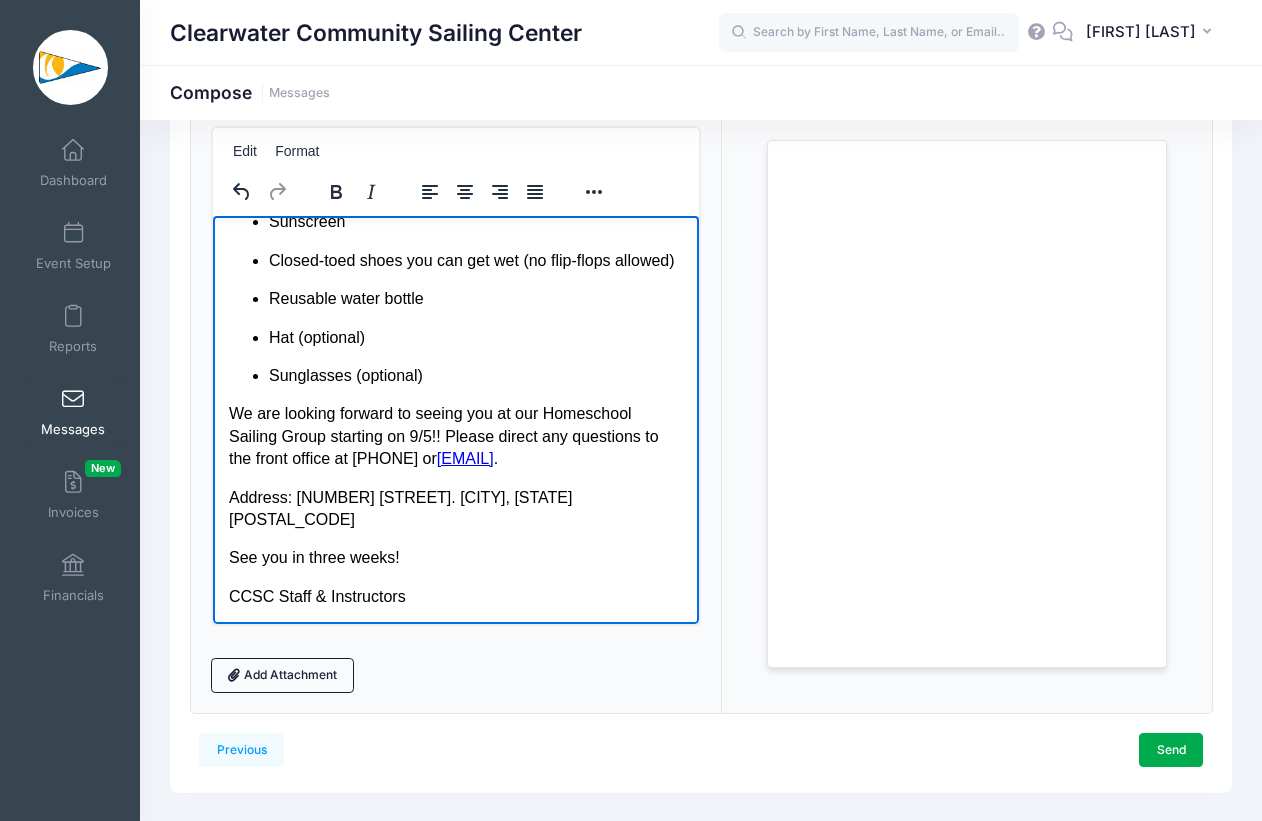 click on "CCSC Staff & Instructors" at bounding box center [455, 596] 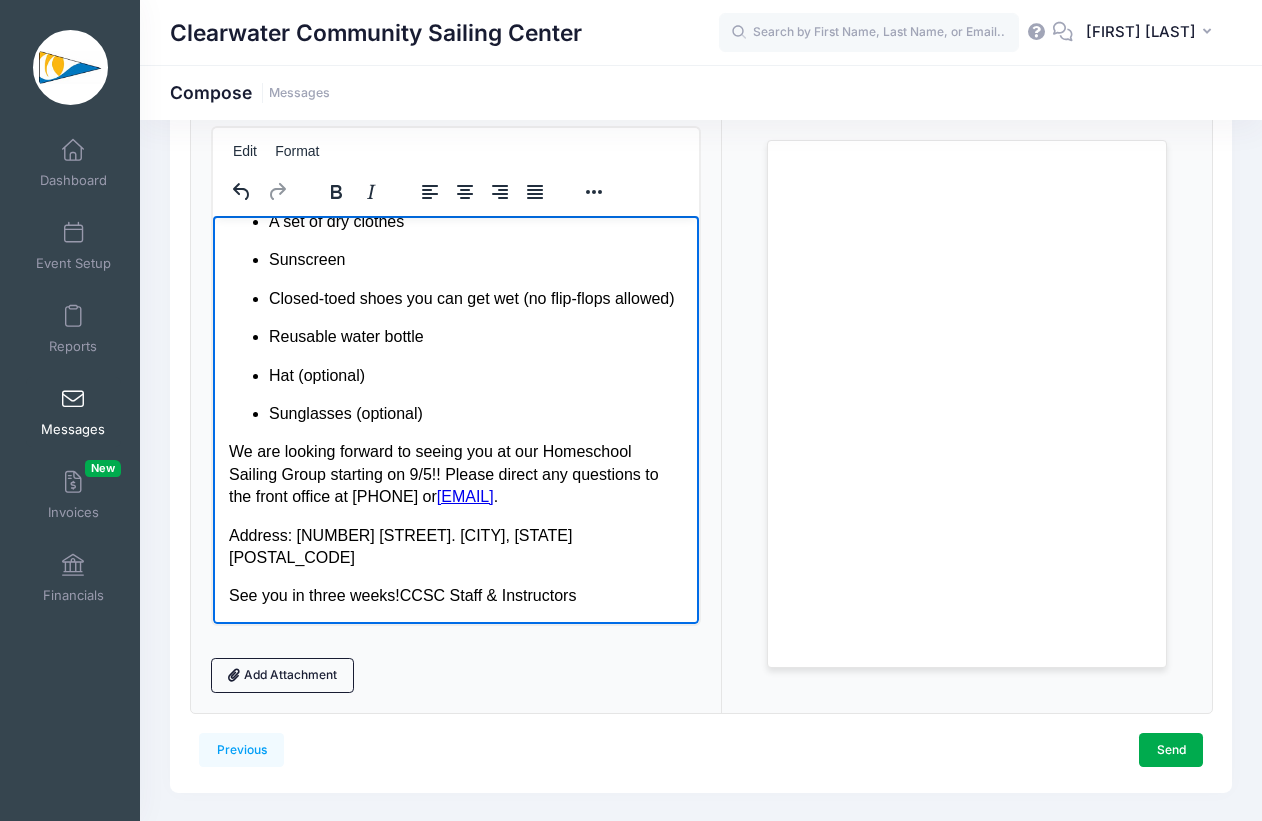 scroll, scrollTop: 1099, scrollLeft: 0, axis: vertical 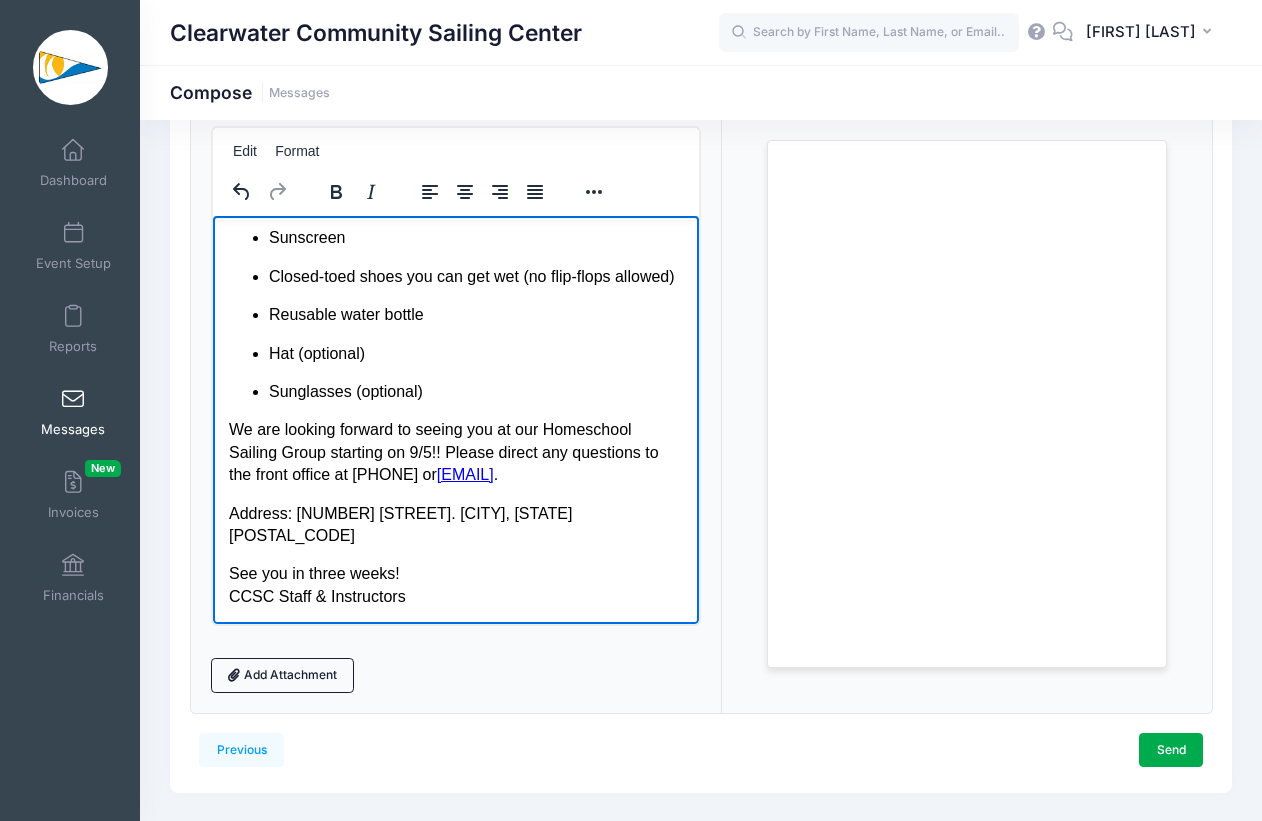drag, startPoint x: 476, startPoint y: 604, endPoint x: 475, endPoint y: 654, distance: 50.01 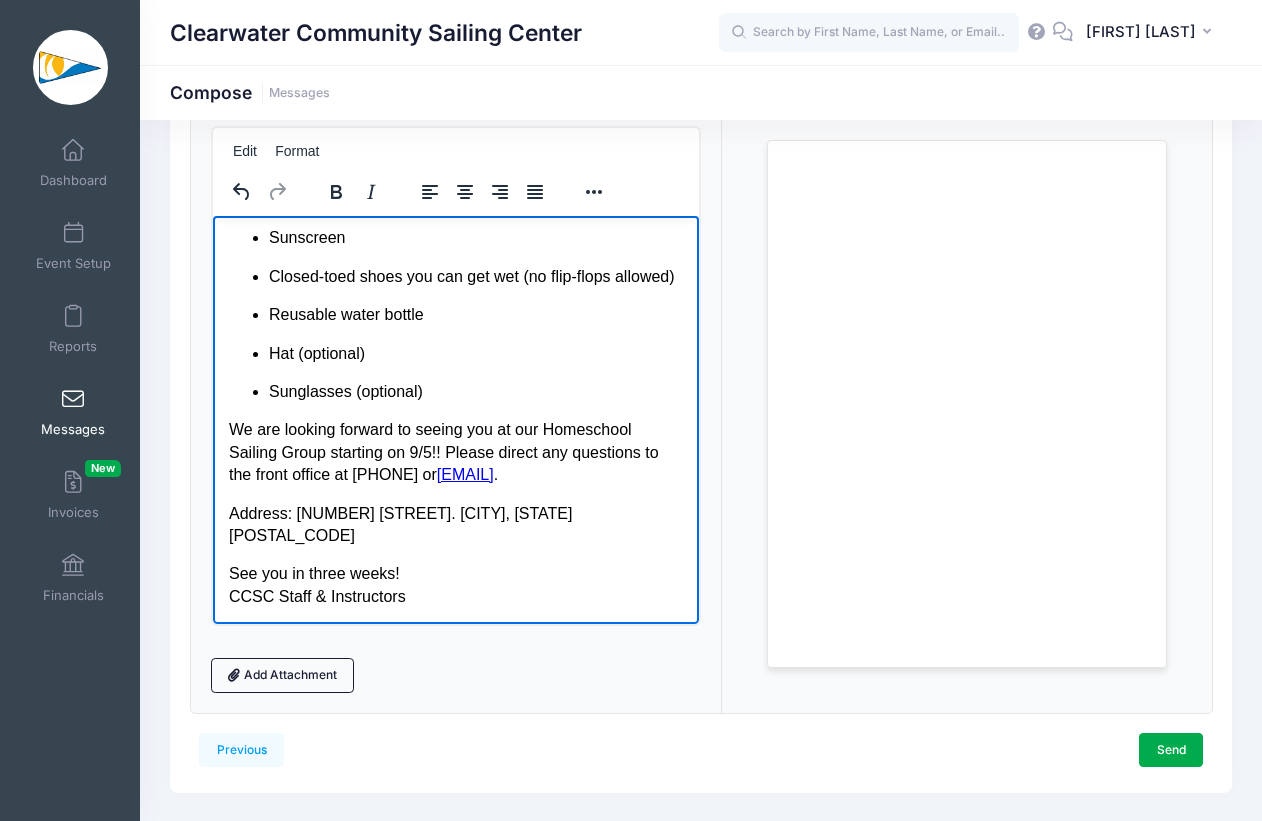 click on "We’re looking forward to seeing you for our 6-week homeschool program starting next week, Friday, September 5!  Homeschool Sailing Group runs on Fridays from 9:30AM - 12:30PM.  Please note there will be no Homeschool Group on Friday, October 10 to allow for our annual Never Say Never Pirate Camp with Sailability for sailors with disabilities. The last day of Homeschool Sailing Group will be Friday, October 17. All other dates remain the same.  Important Reminders: Our instructors are highly trained in sailing instruction, however they are not certified teachers and therefore our Homeschool Sailing Group is not intended for school credit.  Homeschool Sailing Group is for fun and experience and does not take the place of formal class instruction.  Homeschool Sailing Group is intended for child participation only. Adults must stay on land (we have plenty of picnic tables available) unless a separate rental or lesson is secured (call our office 727-517-7776 for more information).  Hurricane Note:  Towel" at bounding box center (455, -86) 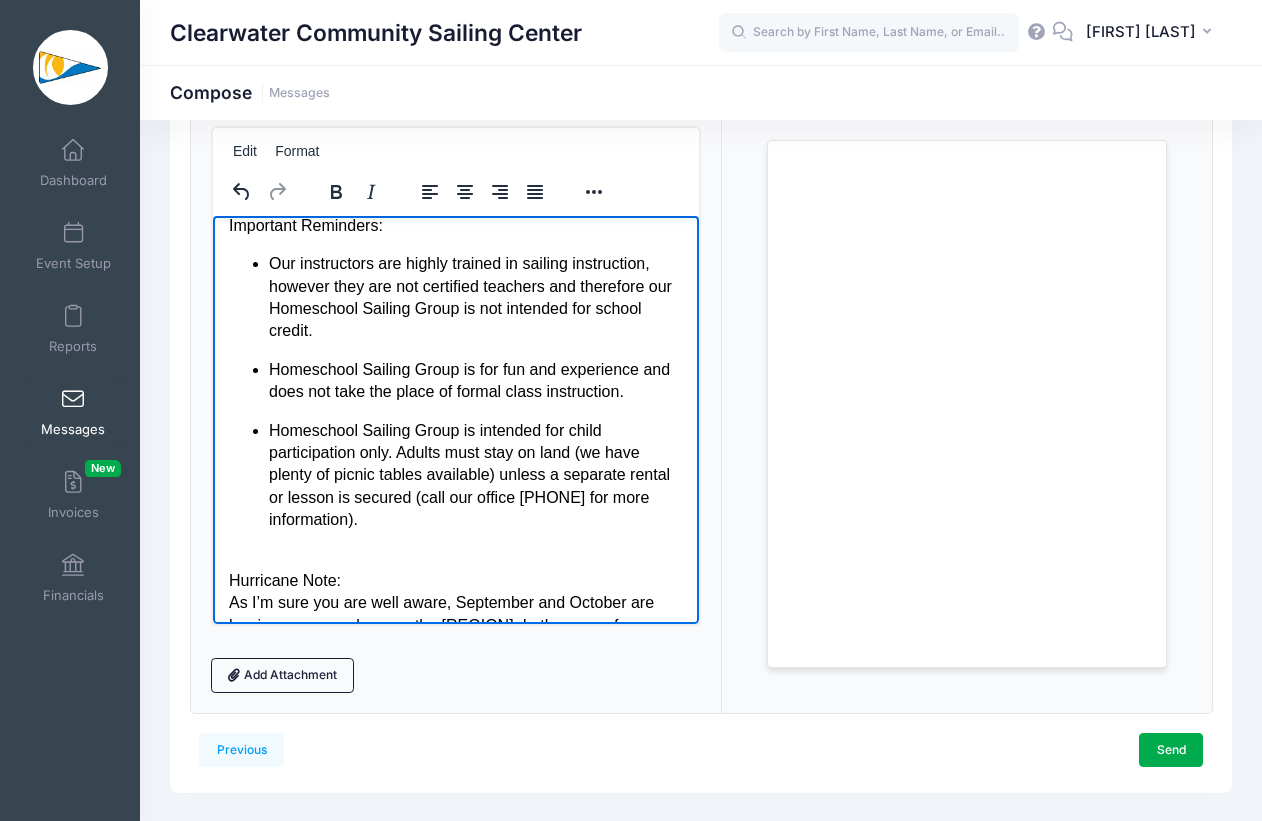 scroll, scrollTop: 0, scrollLeft: 0, axis: both 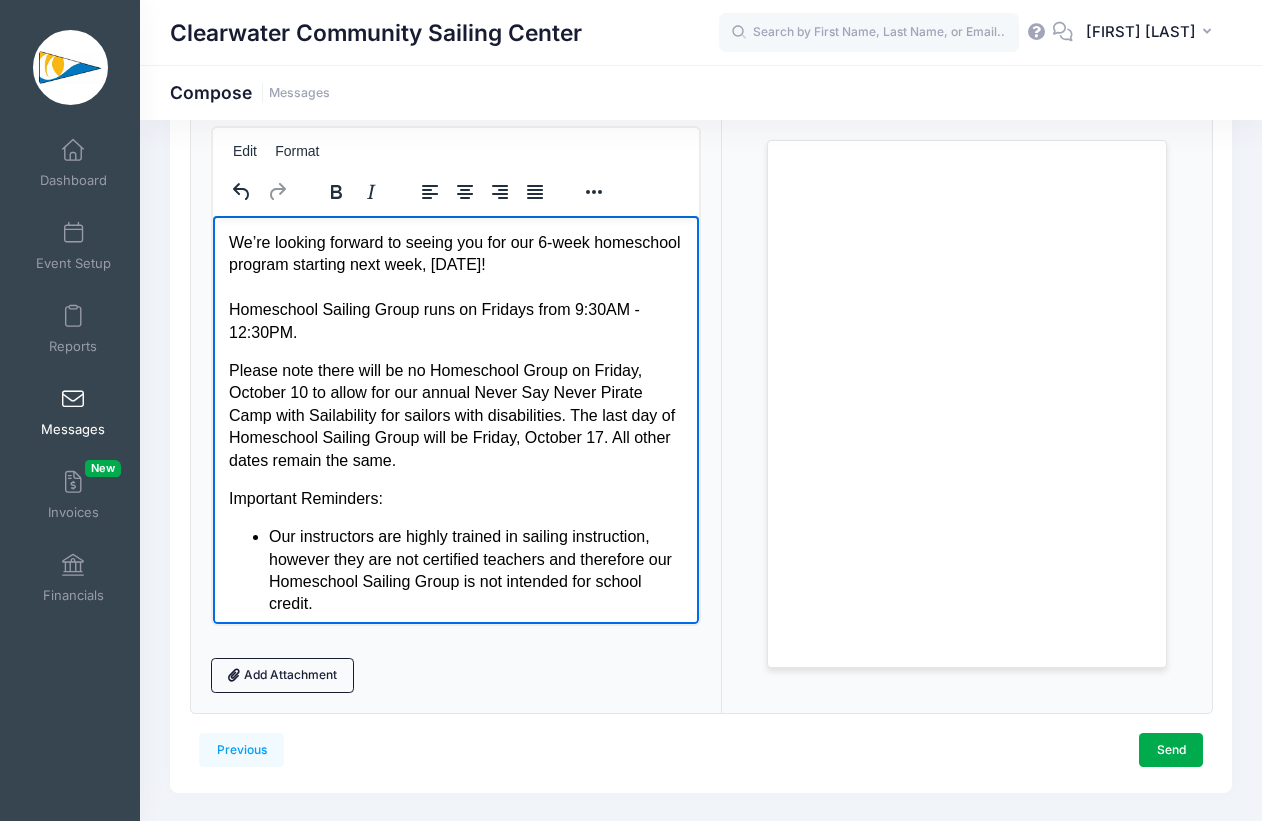click on "Loading..." at bounding box center [967, 404] 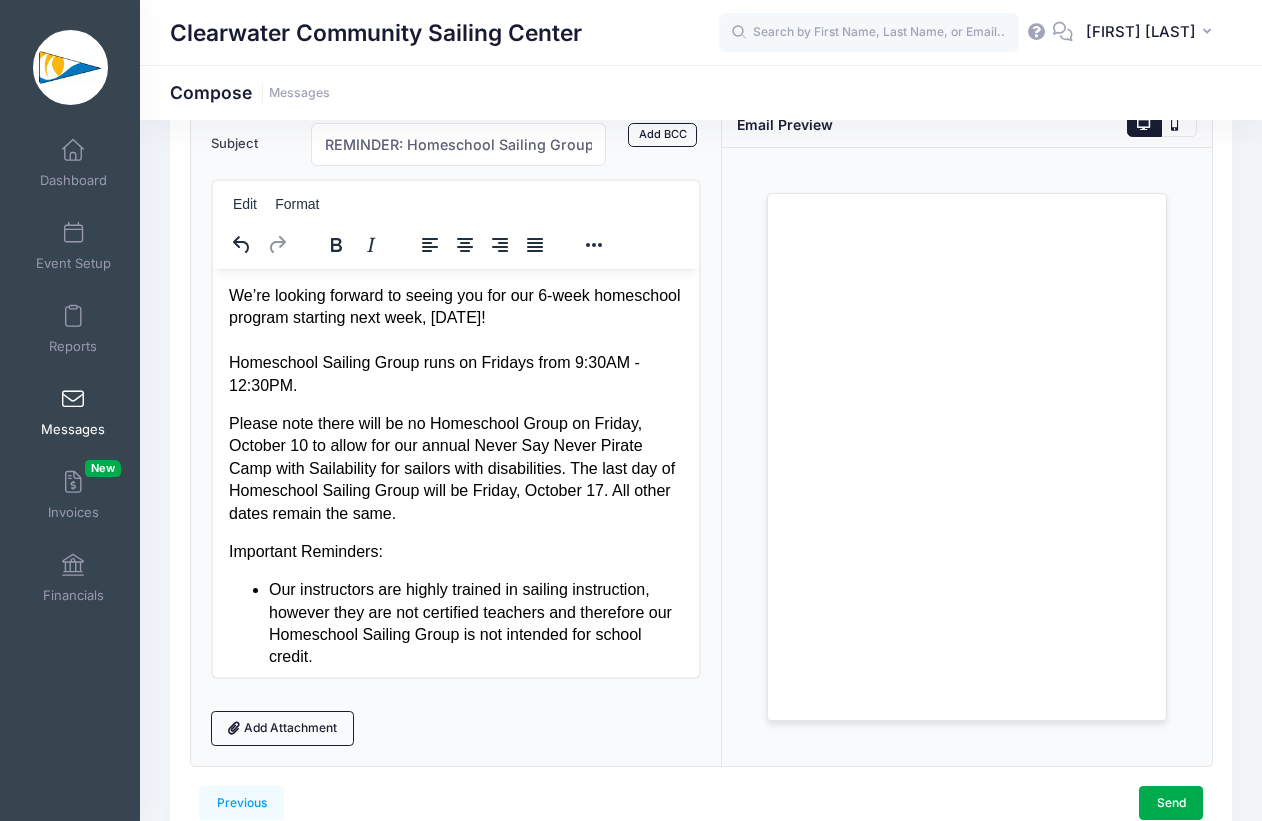 scroll, scrollTop: 183, scrollLeft: 0, axis: vertical 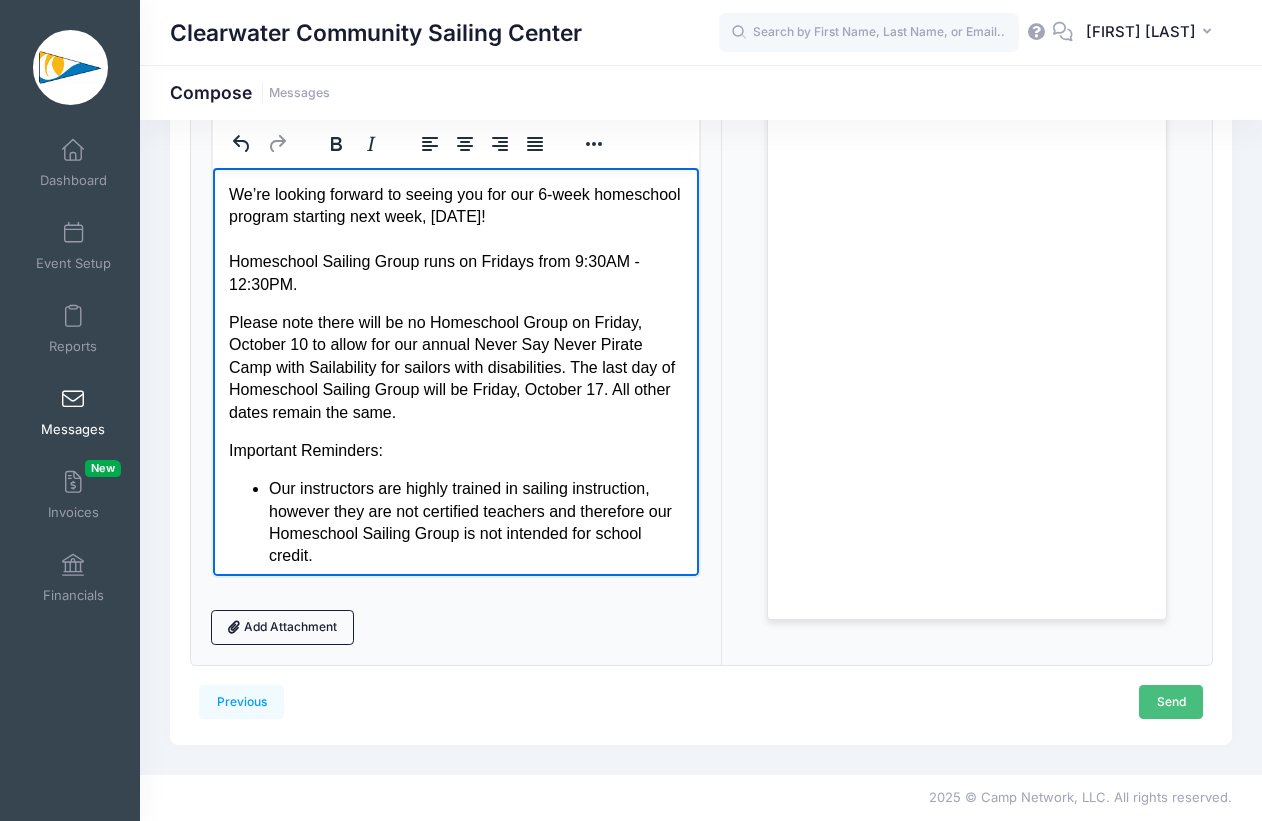 click on "Send" at bounding box center (1171, 702) 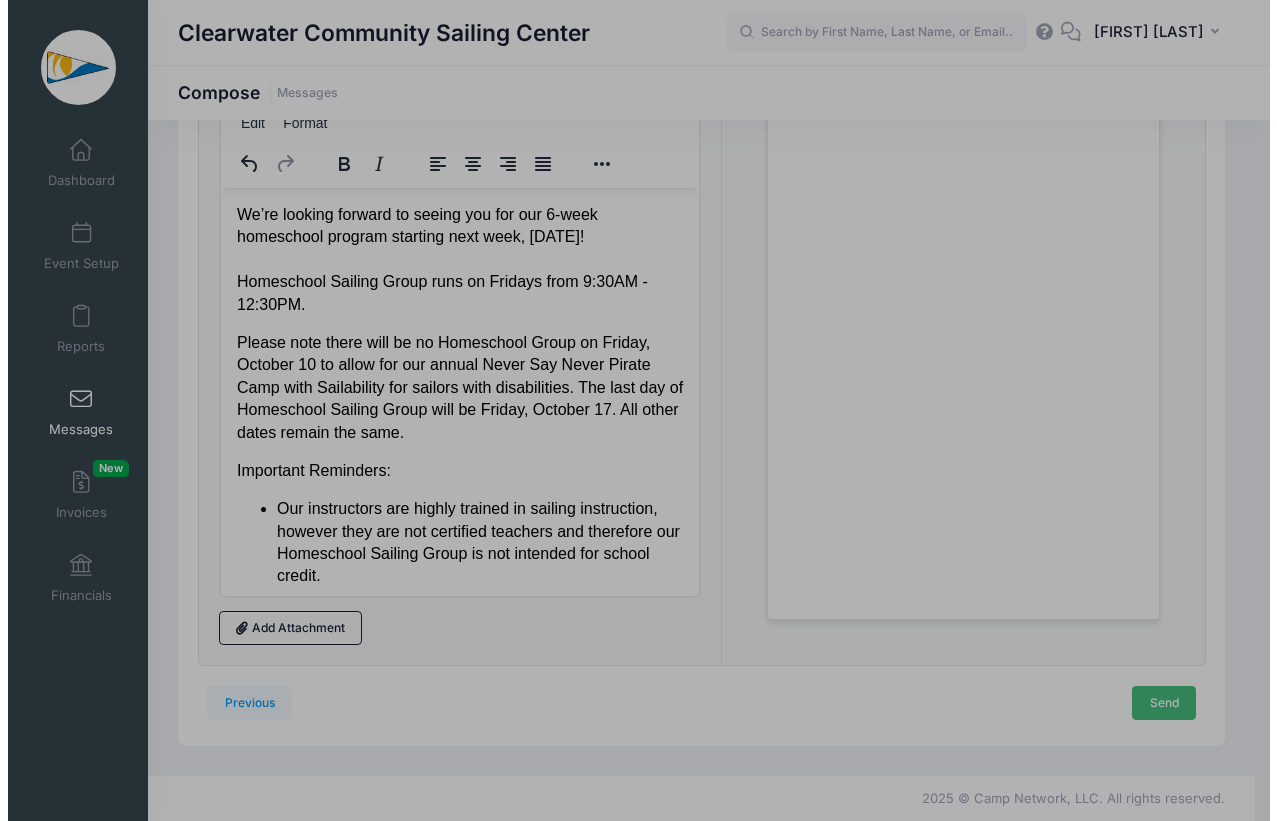 scroll, scrollTop: 0, scrollLeft: 0, axis: both 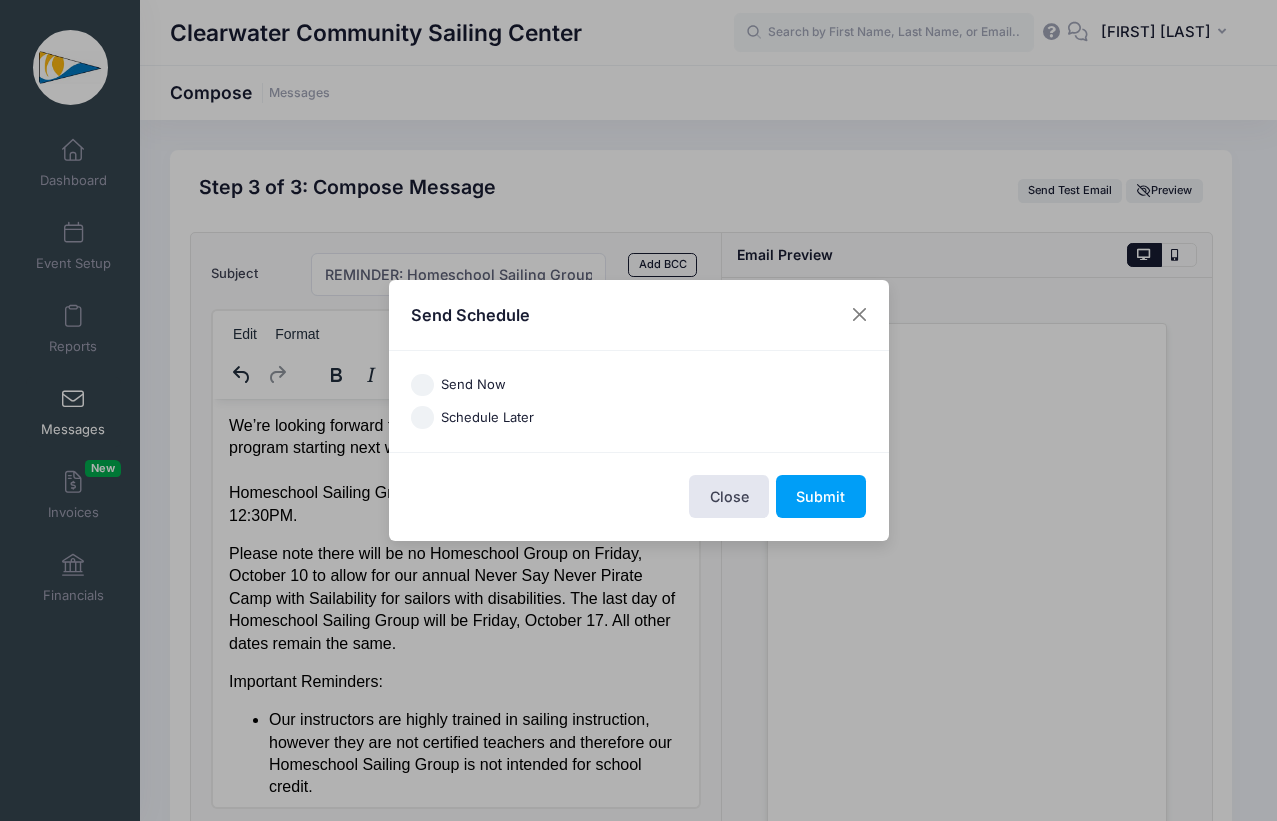 click on "Schedule Later" at bounding box center [487, 418] 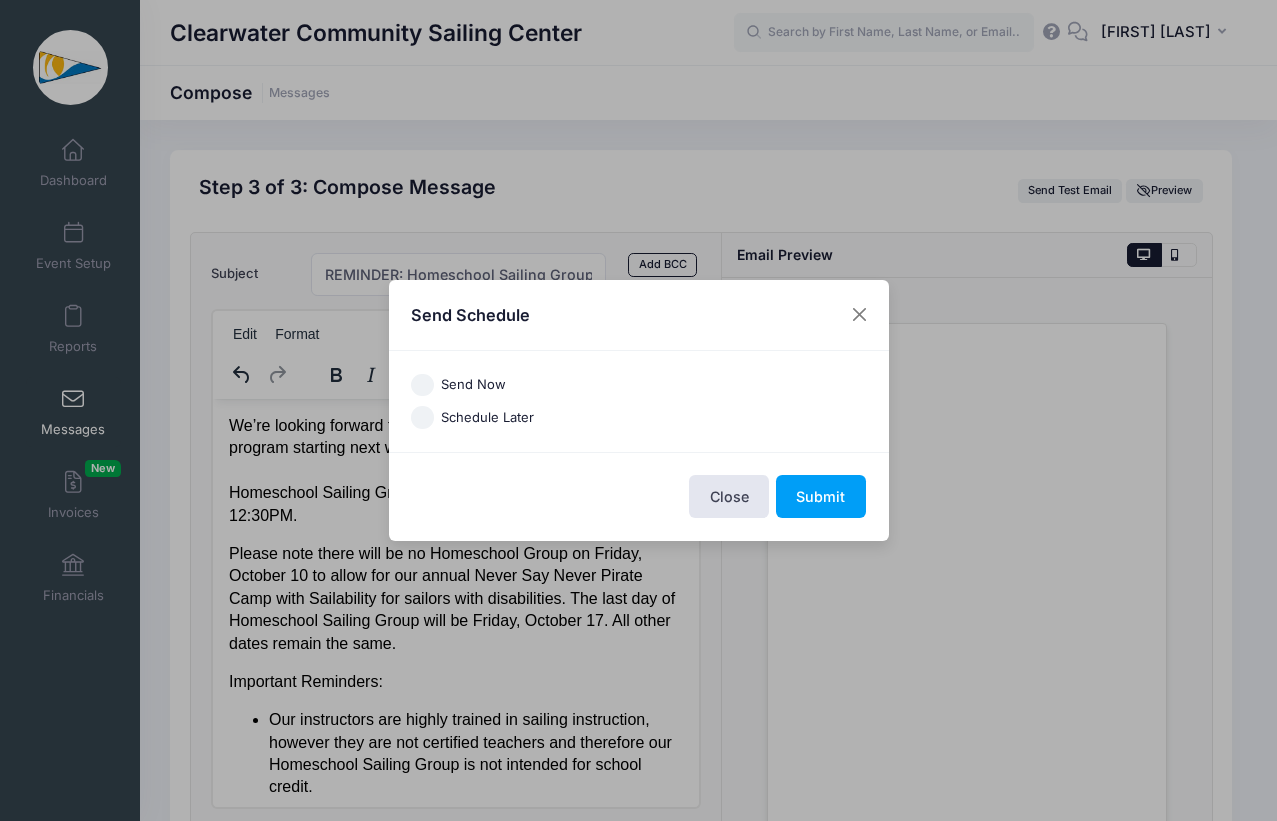 click on "Schedule Later" at bounding box center (422, 417) 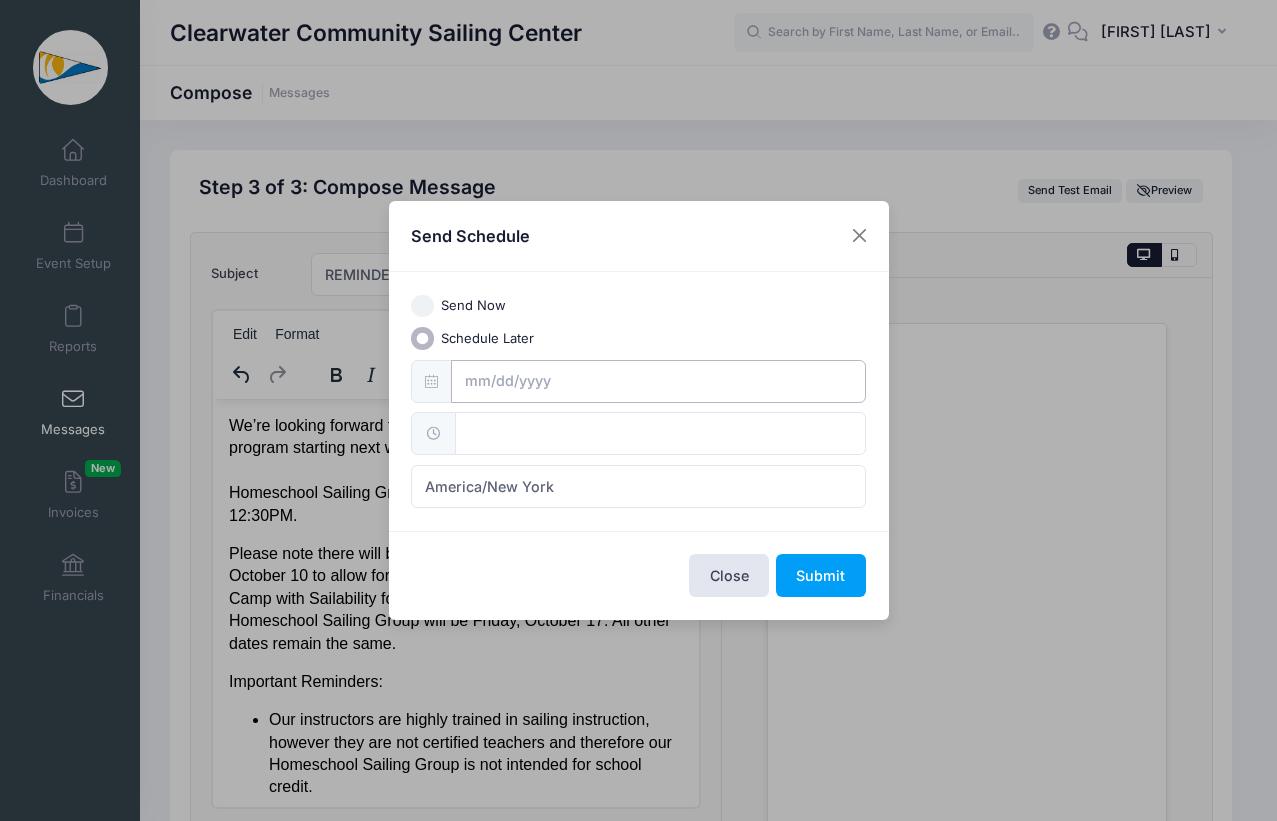 click at bounding box center [658, 381] 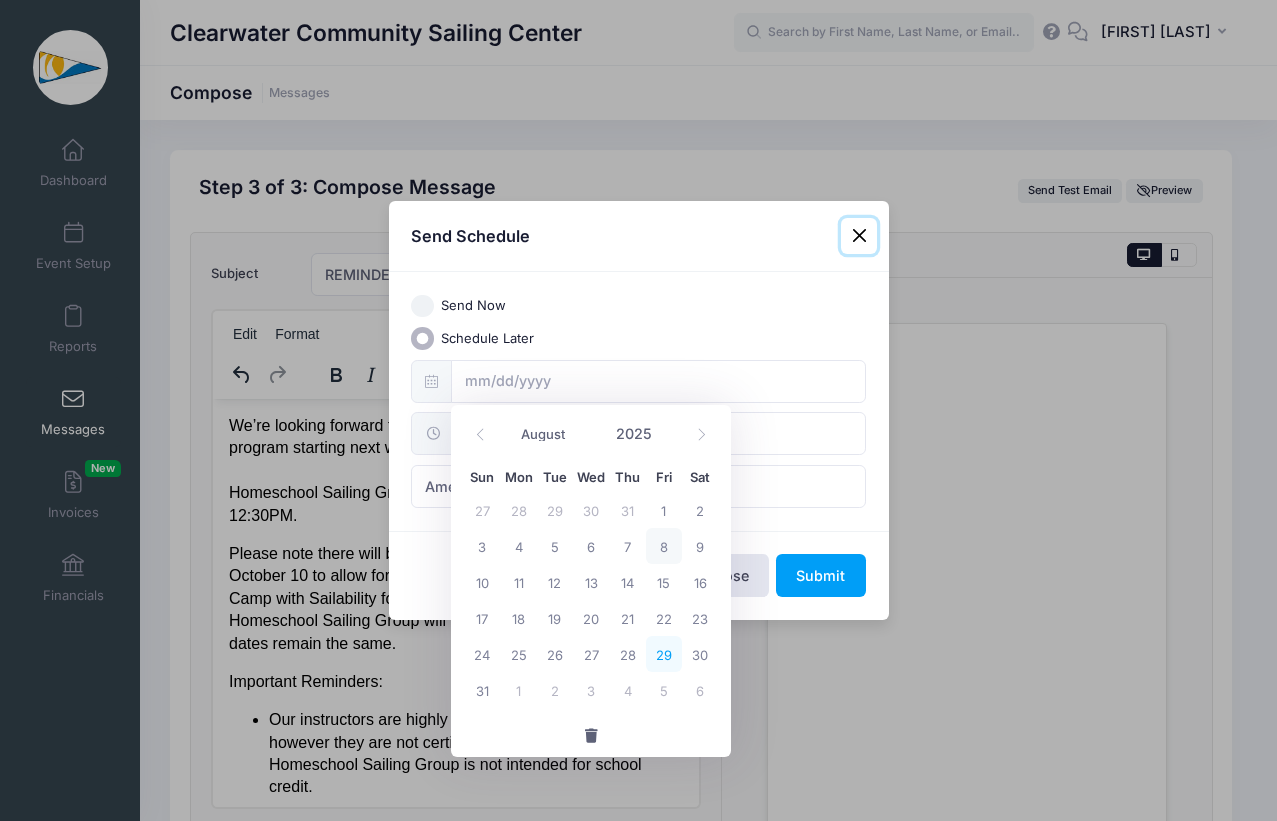 click on "29" at bounding box center [664, 654] 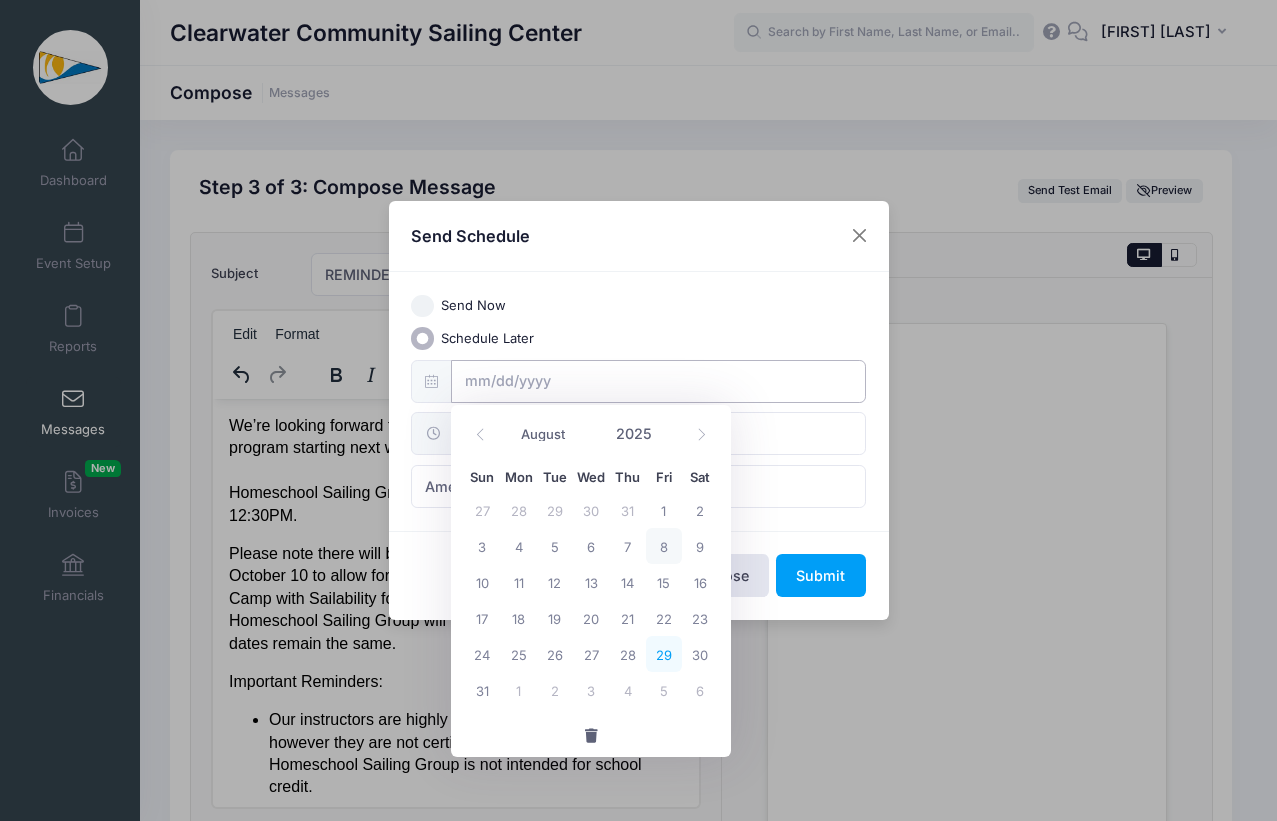 type on "08/29/2025" 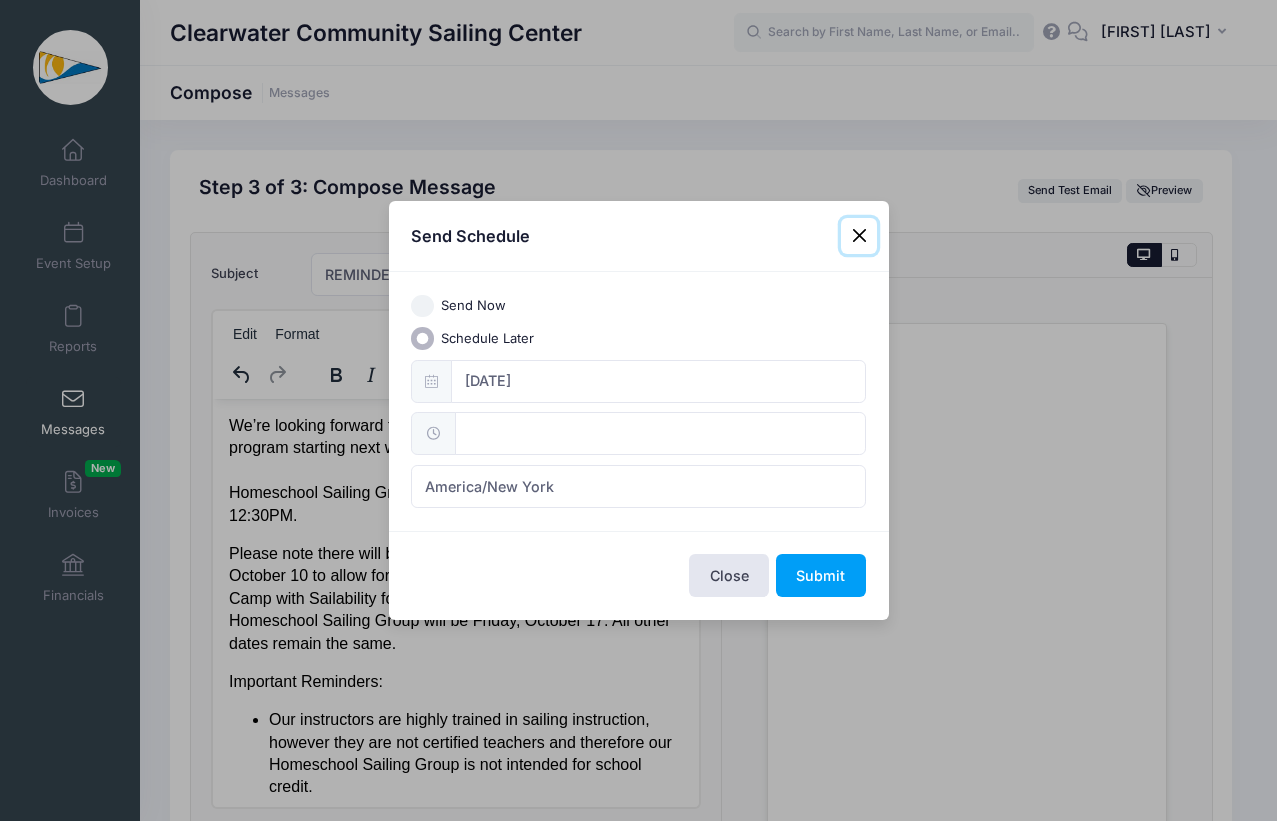 type on "12:00" 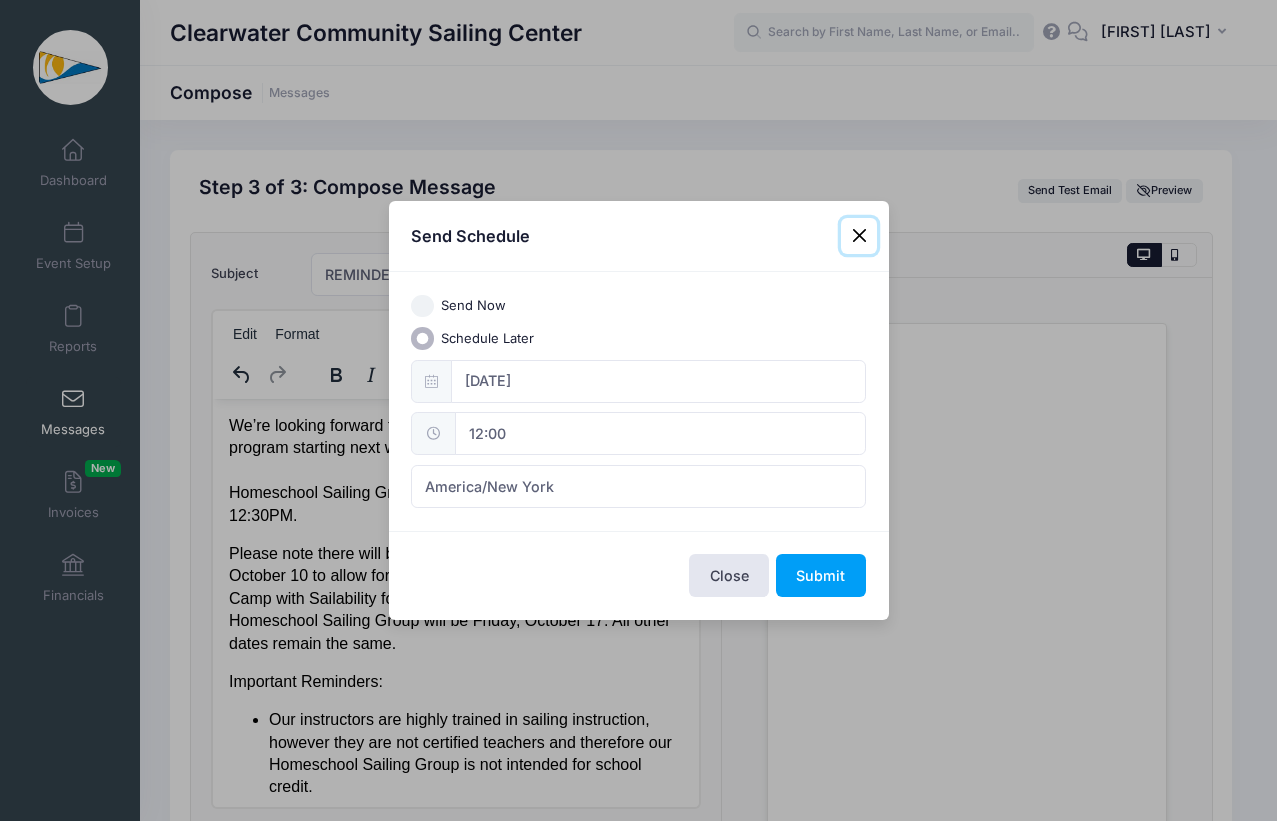 click on "12:00" at bounding box center (660, 433) 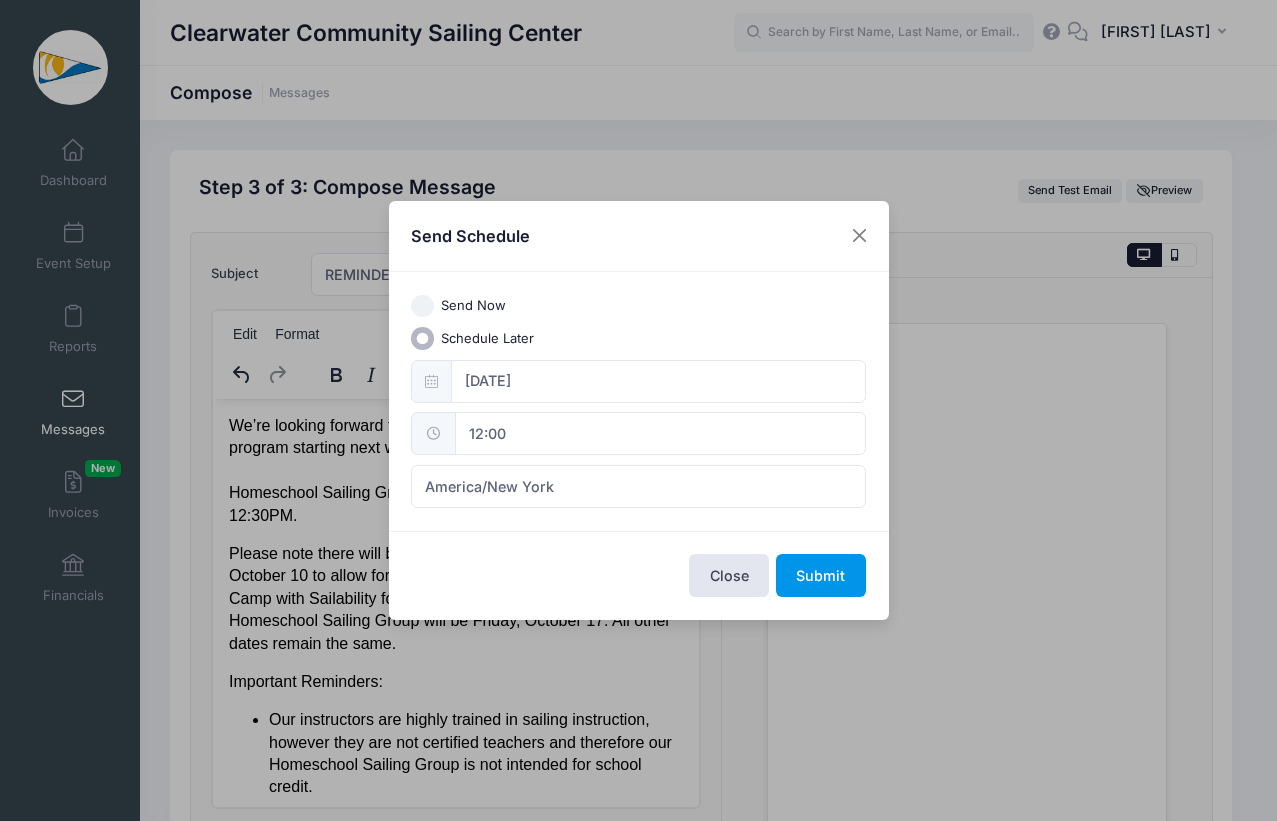 click on "Submit" at bounding box center (821, 575) 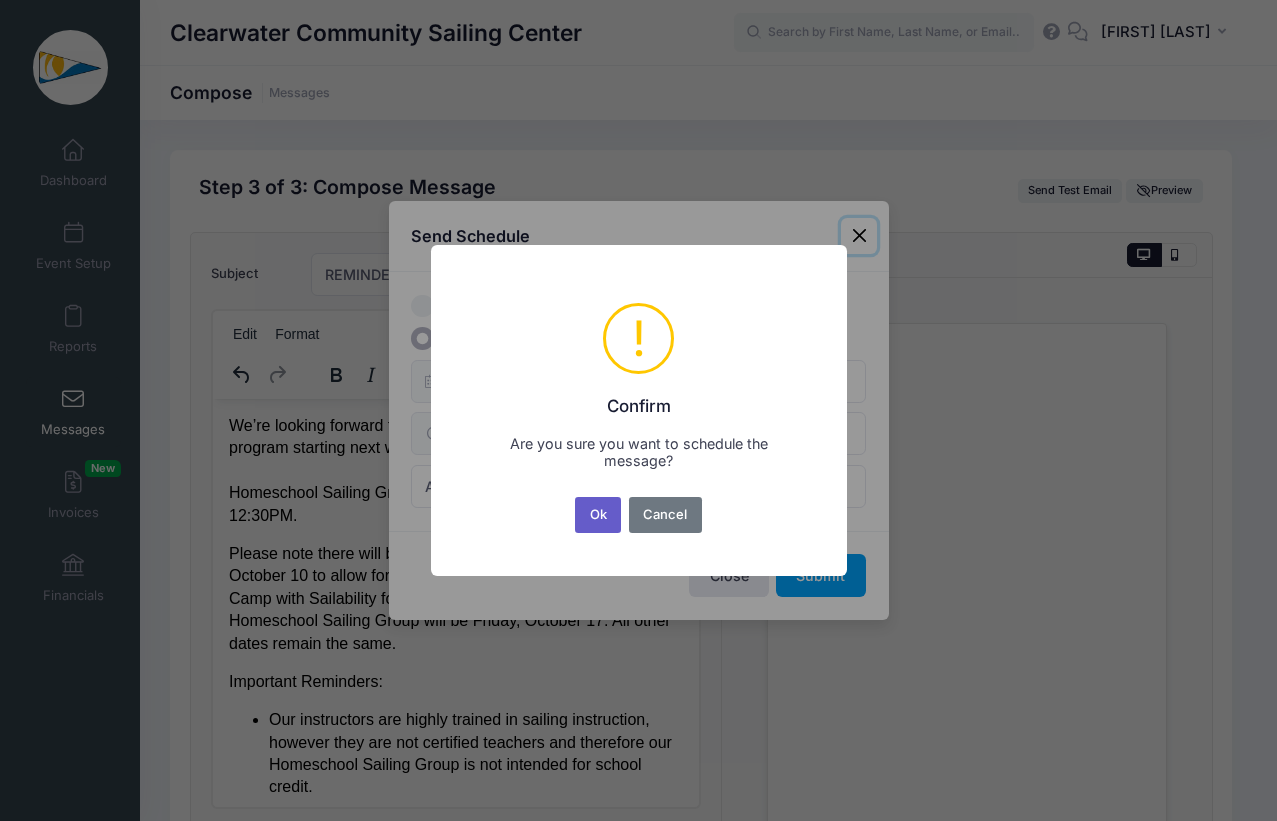 click on "Ok" at bounding box center [598, 515] 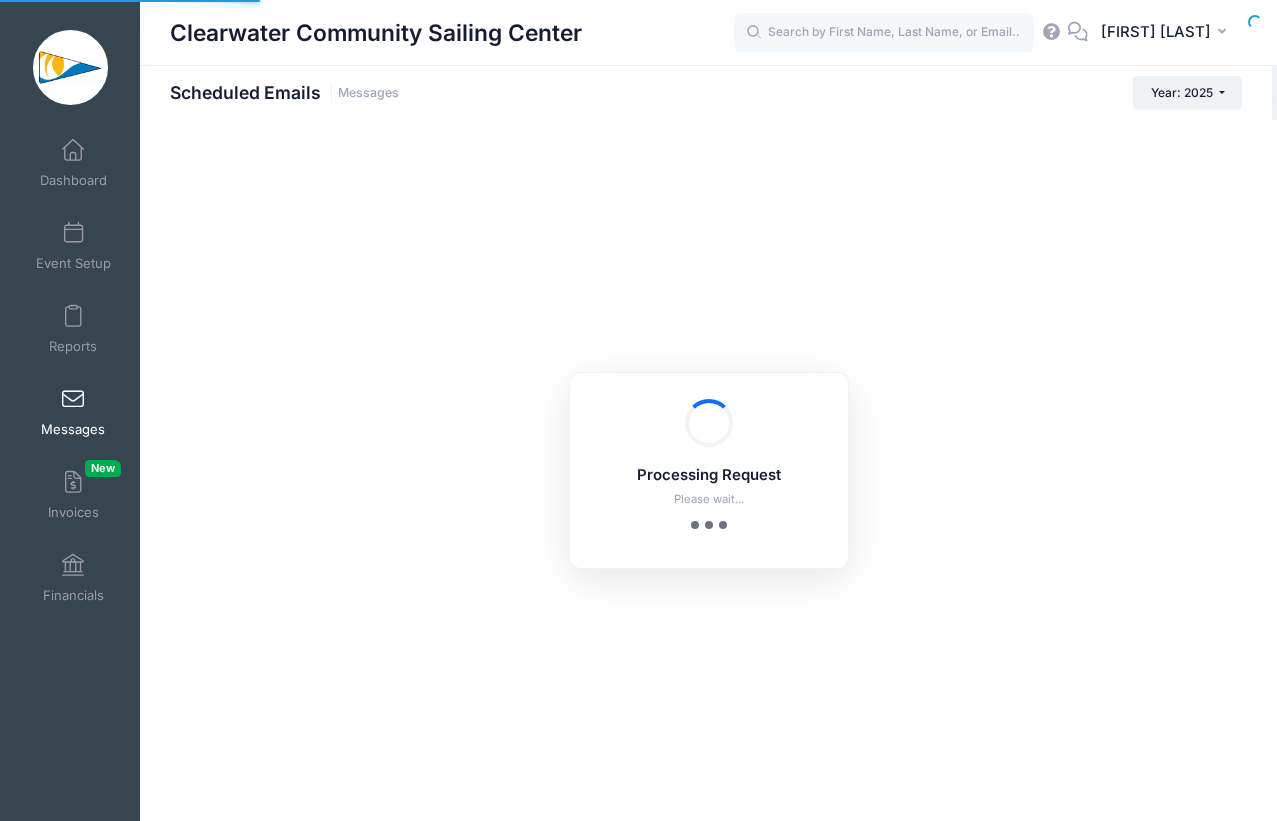 scroll, scrollTop: 0, scrollLeft: 0, axis: both 